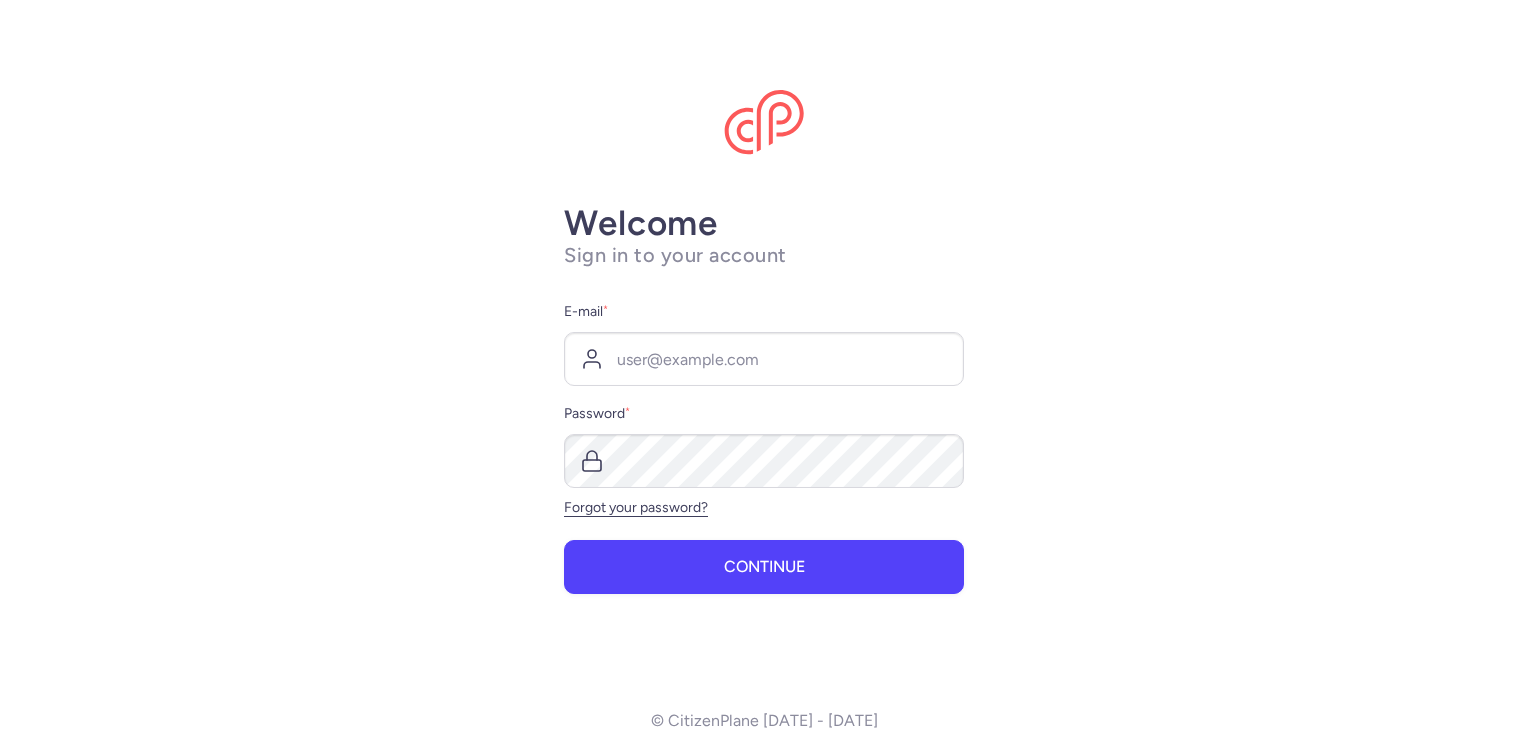 scroll, scrollTop: 0, scrollLeft: 0, axis: both 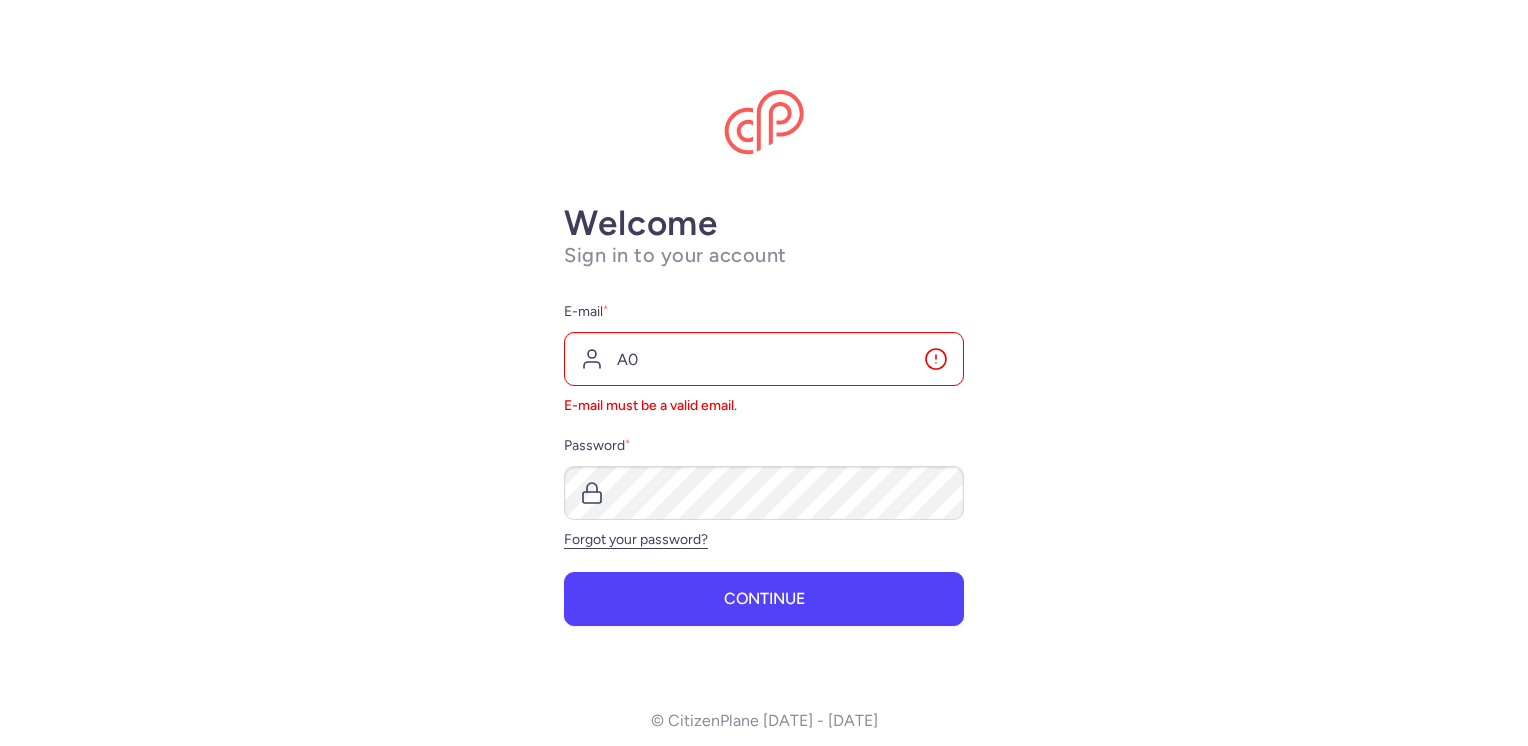 type on "A" 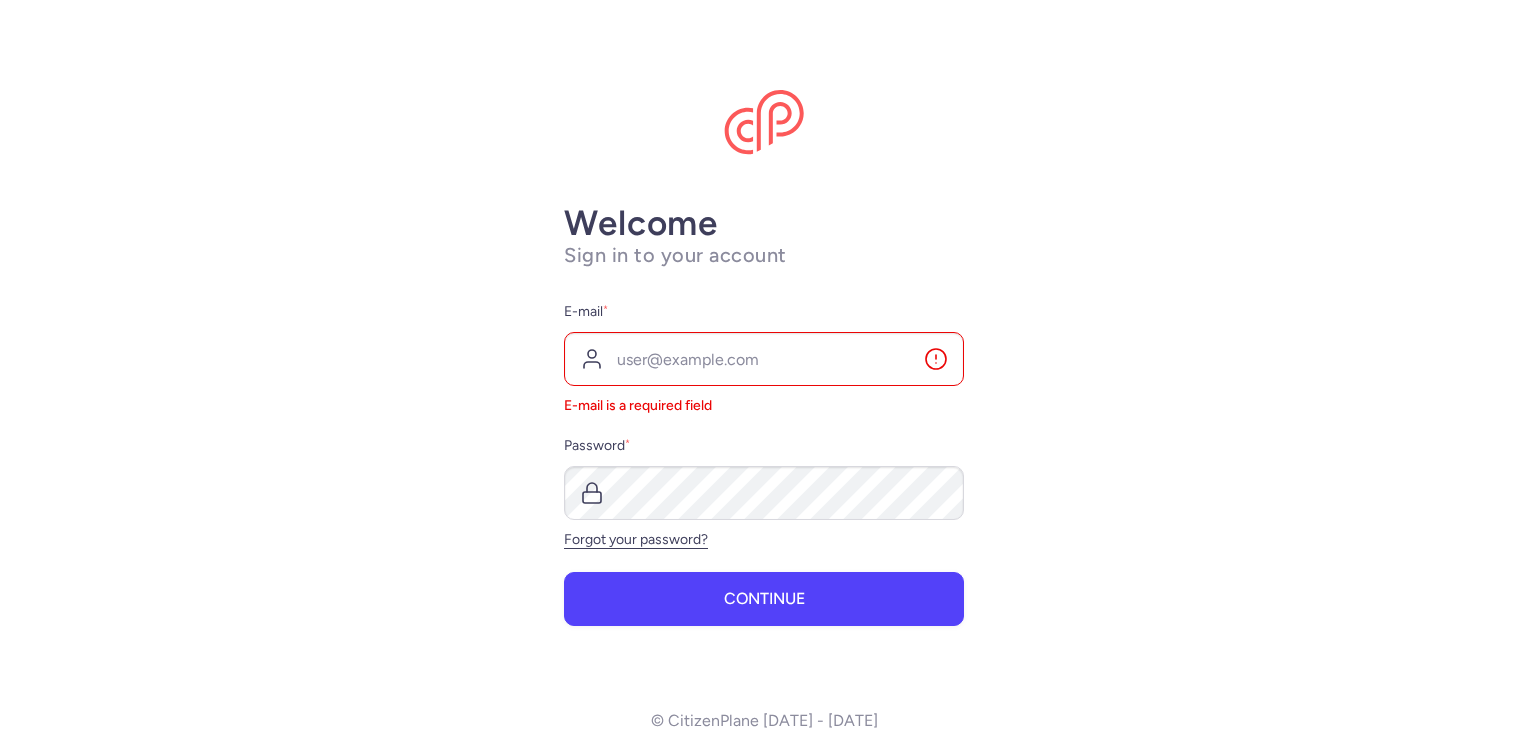 type on "[PERSON_NAME][EMAIL_ADDRESS][PERSON_NAME][DOMAIN_NAME]" 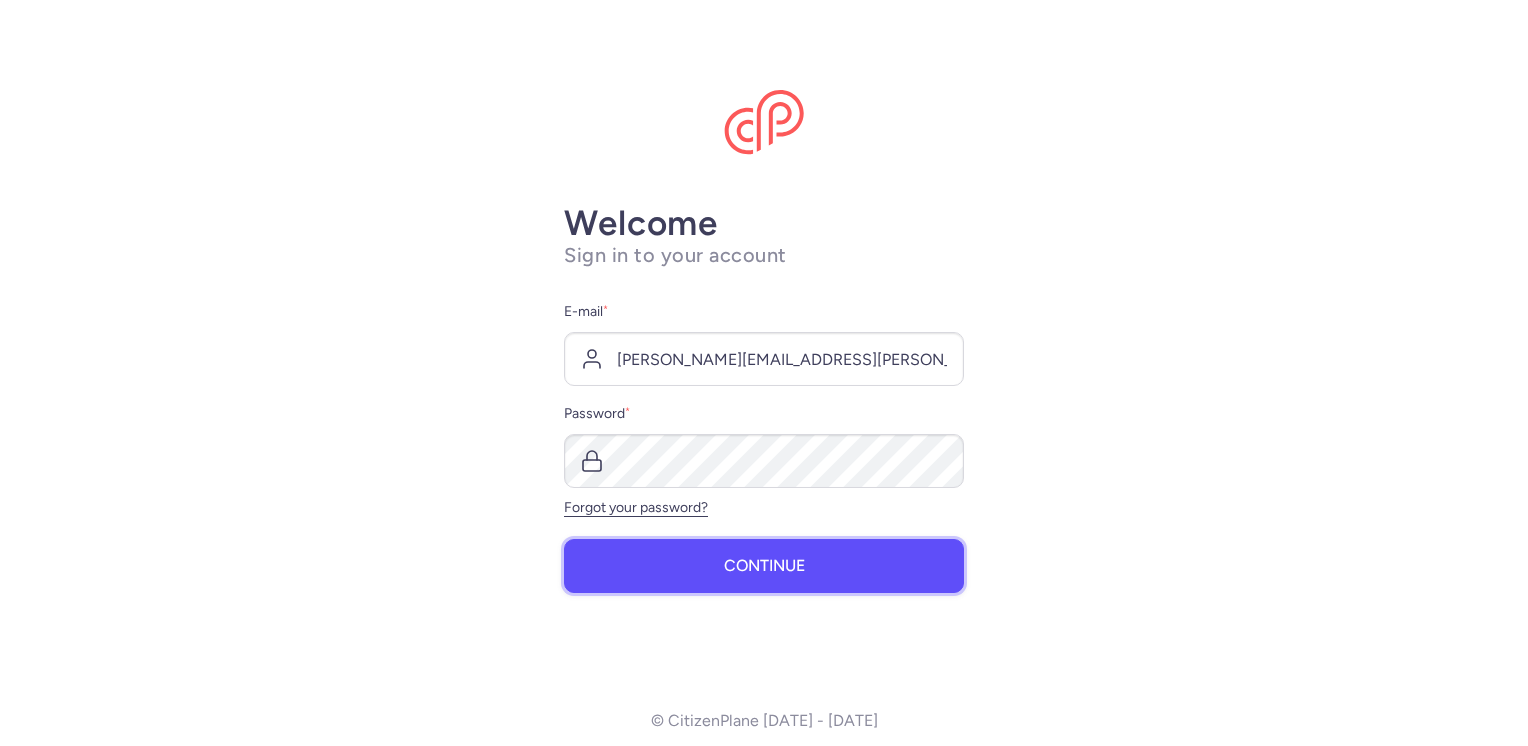 click on "Continue" at bounding box center (764, 566) 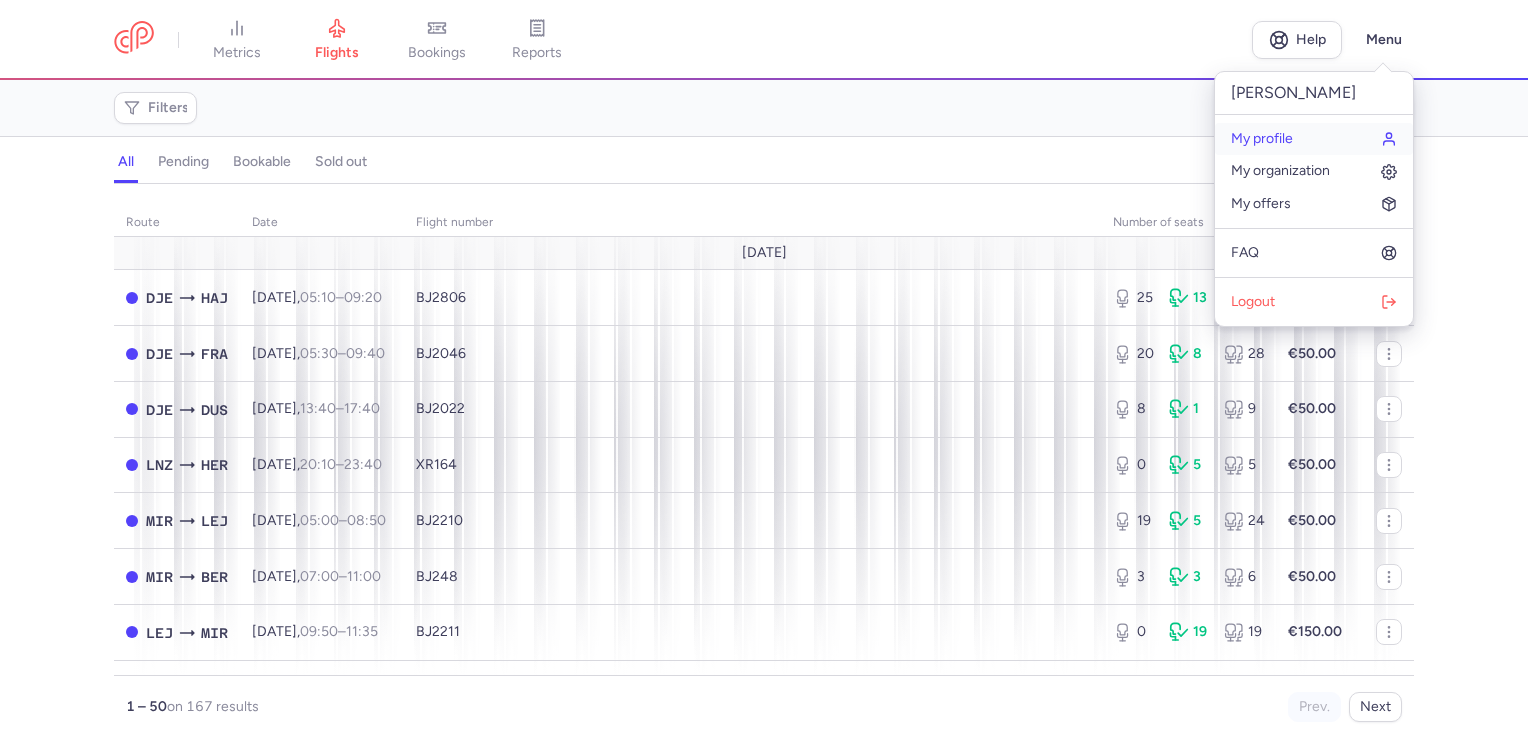 click on "My profile" at bounding box center [1262, 139] 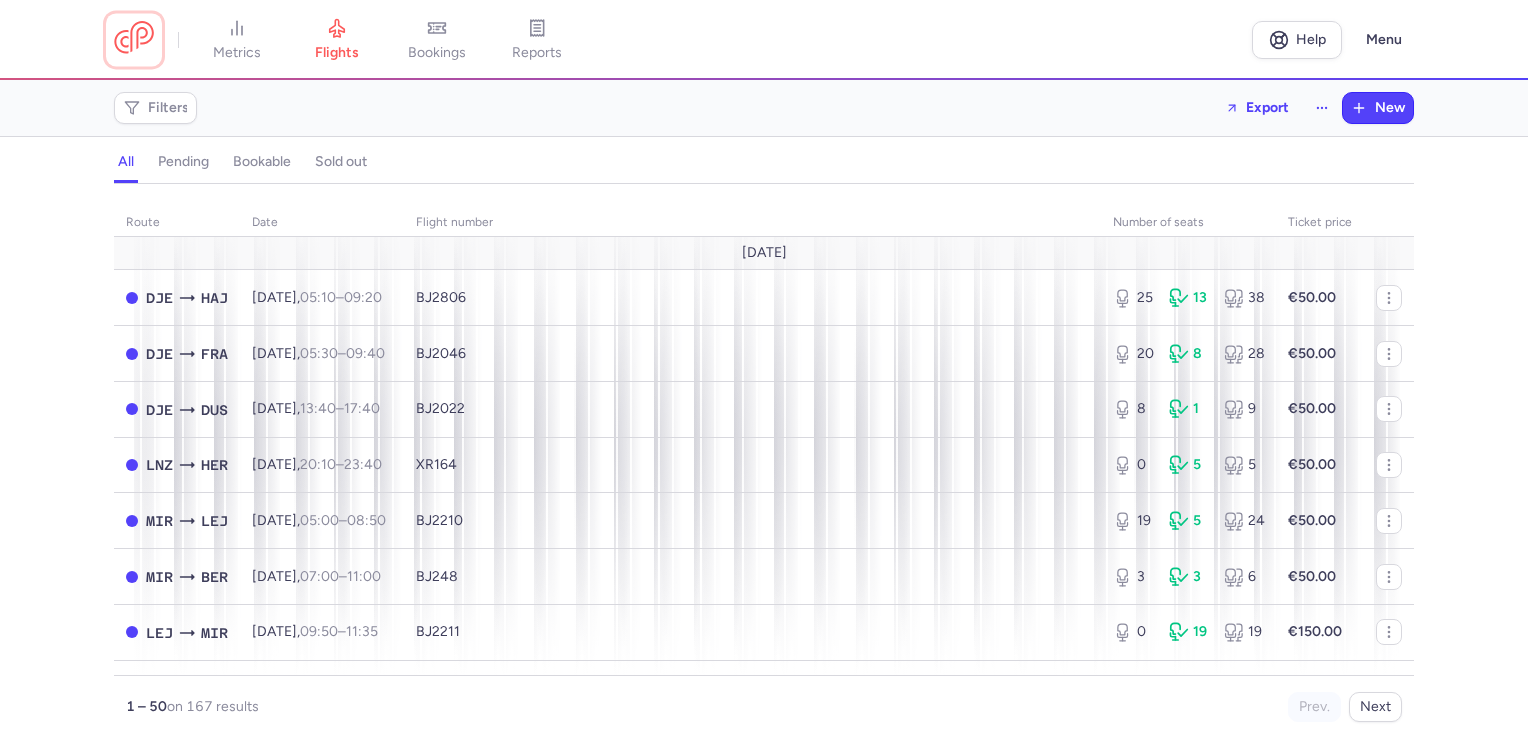 click at bounding box center (134, 39) 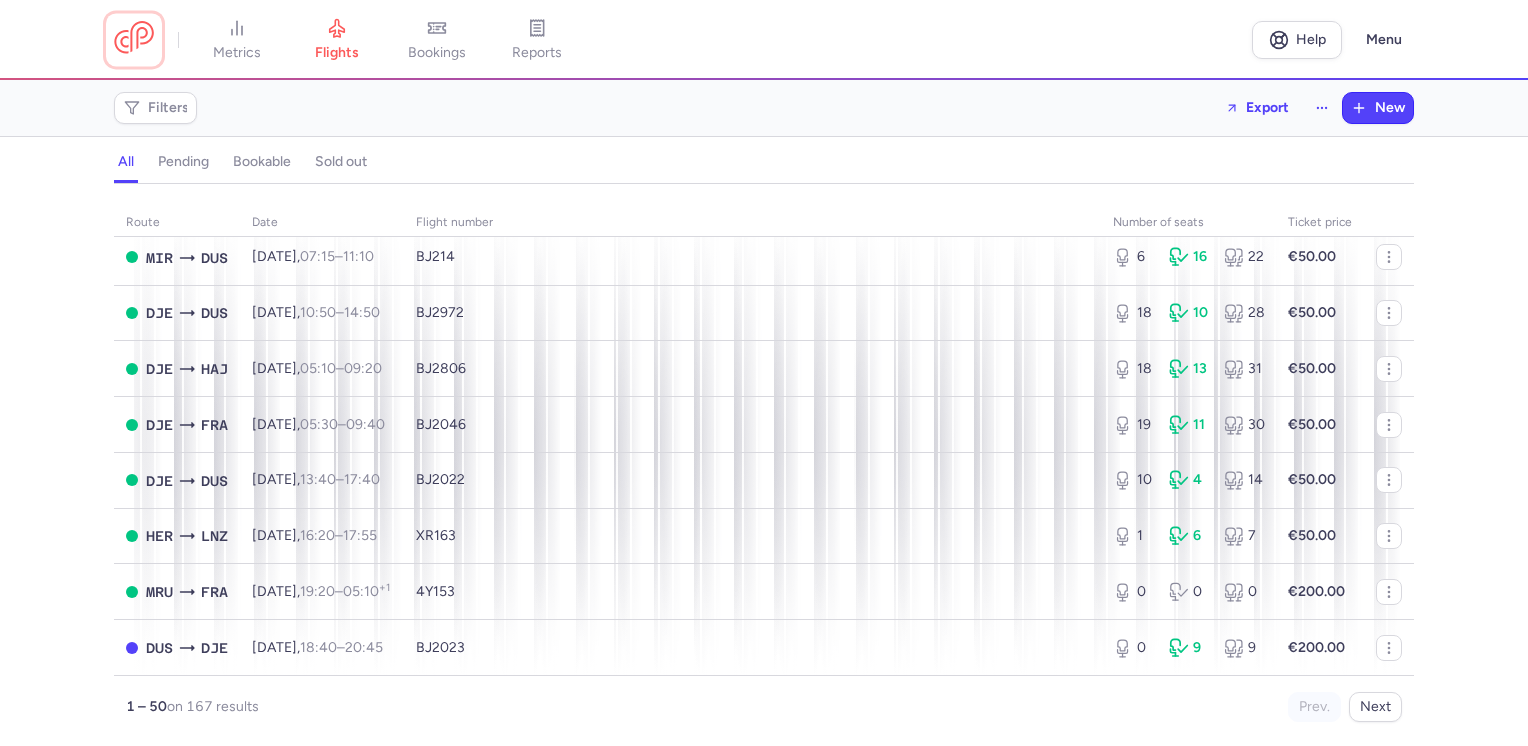 scroll, scrollTop: 2445, scrollLeft: 0, axis: vertical 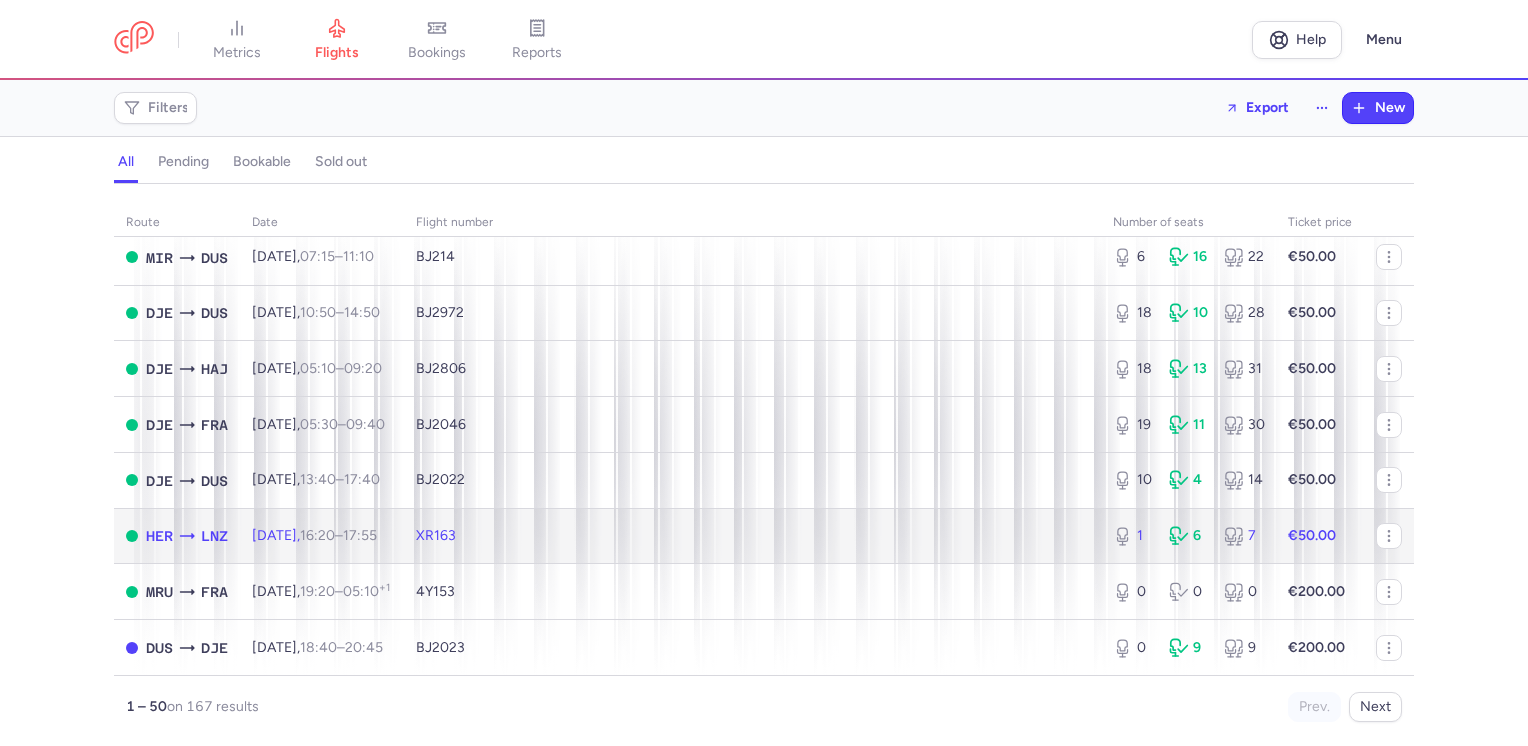 click on "XR163" 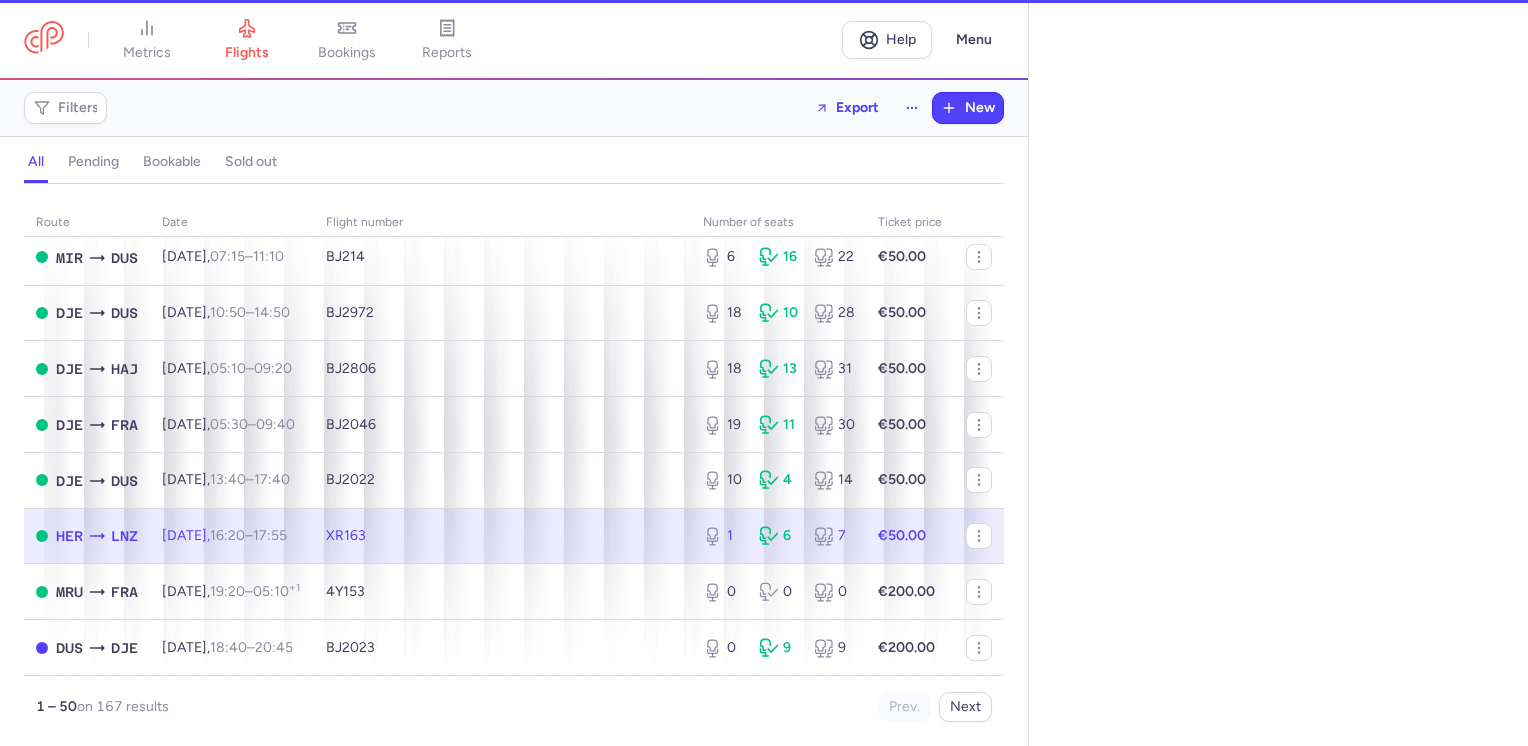 select on "days" 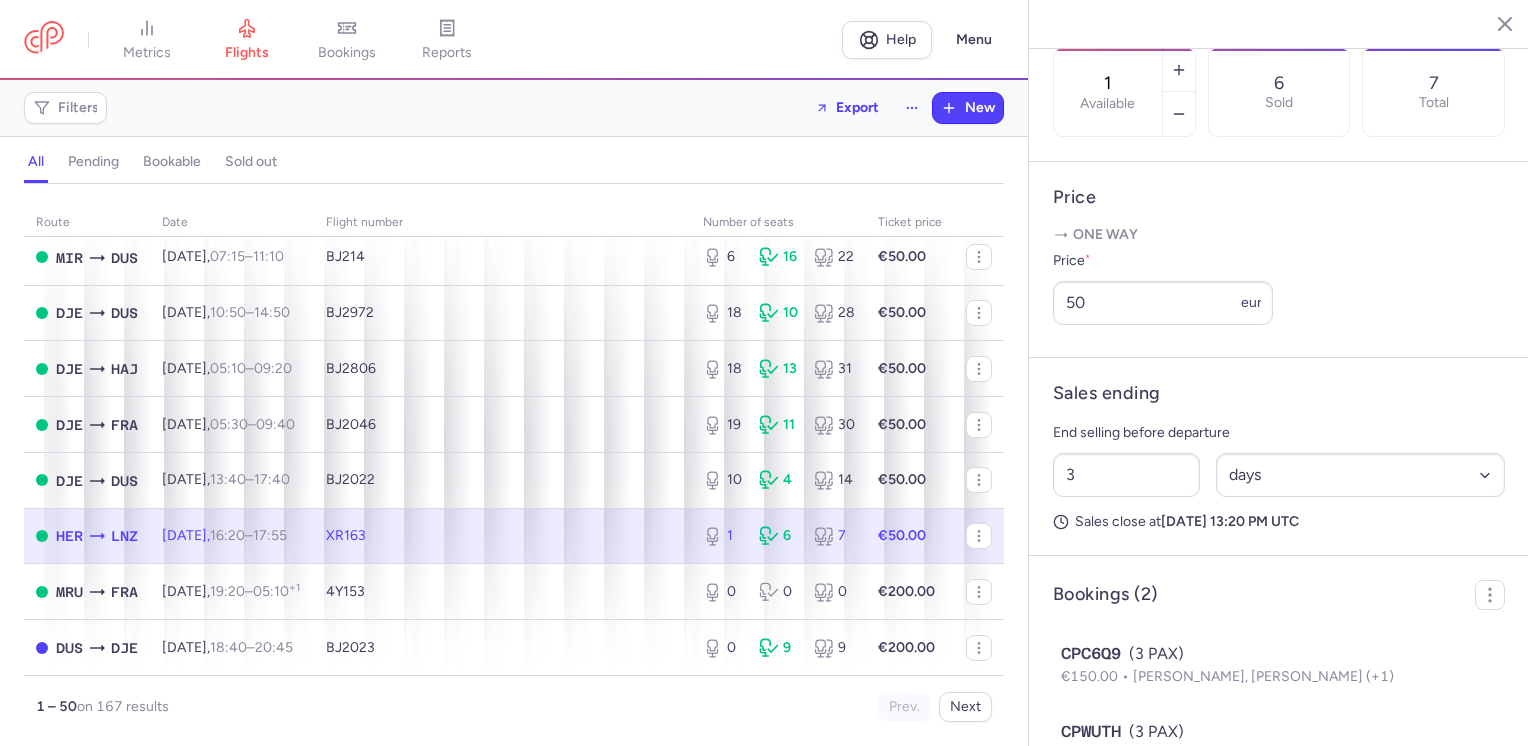 scroll, scrollTop: 762, scrollLeft: 0, axis: vertical 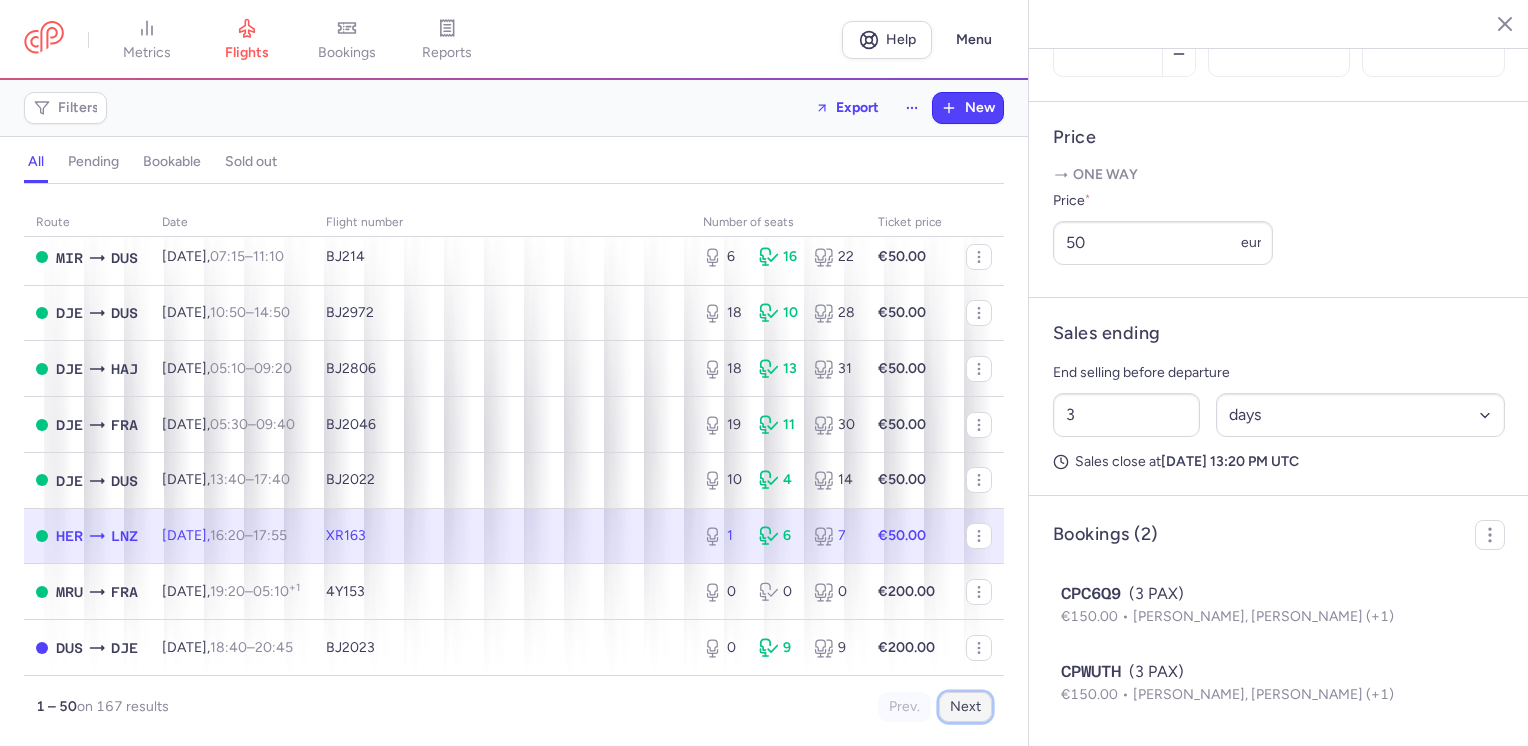 click on "Next" at bounding box center [965, 707] 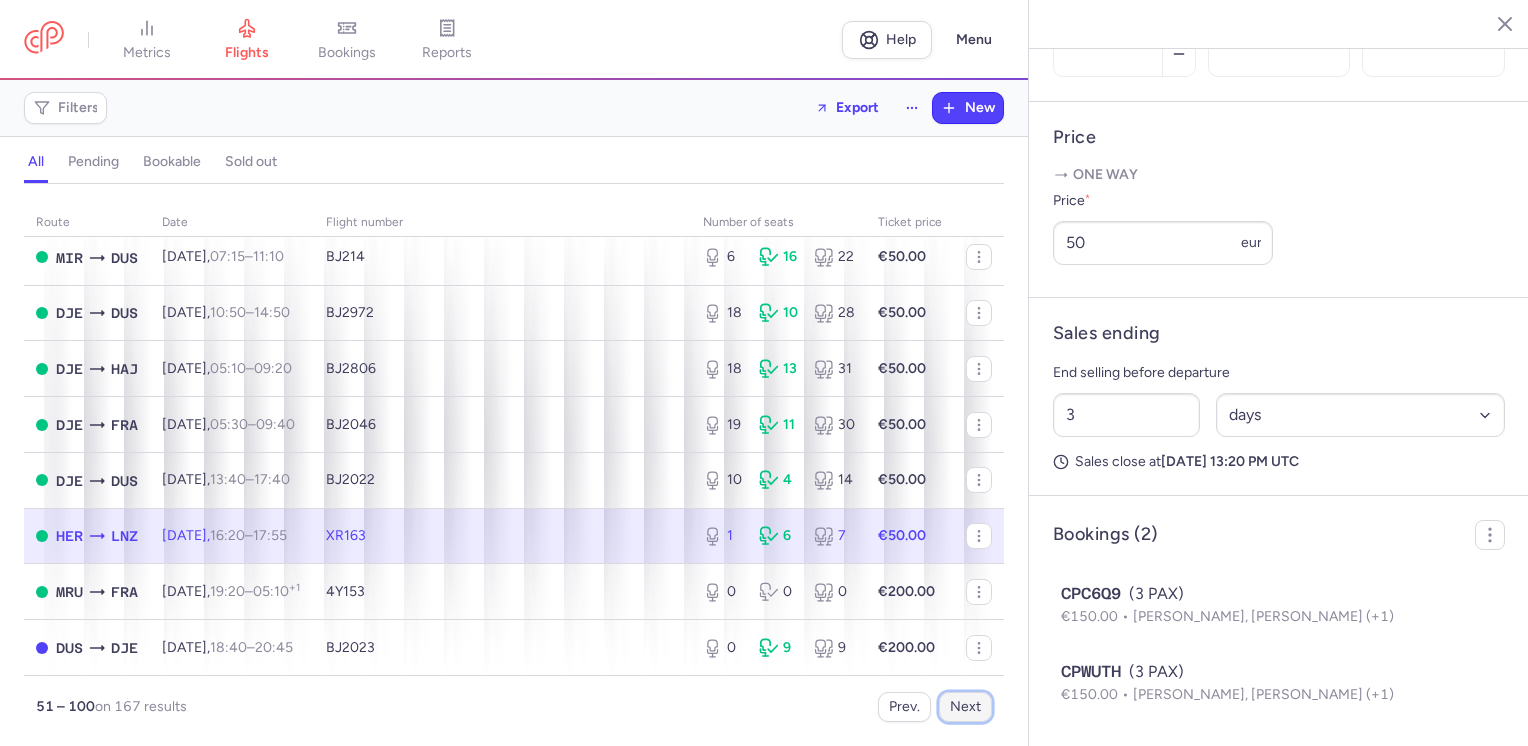 scroll, scrollTop: 0, scrollLeft: 0, axis: both 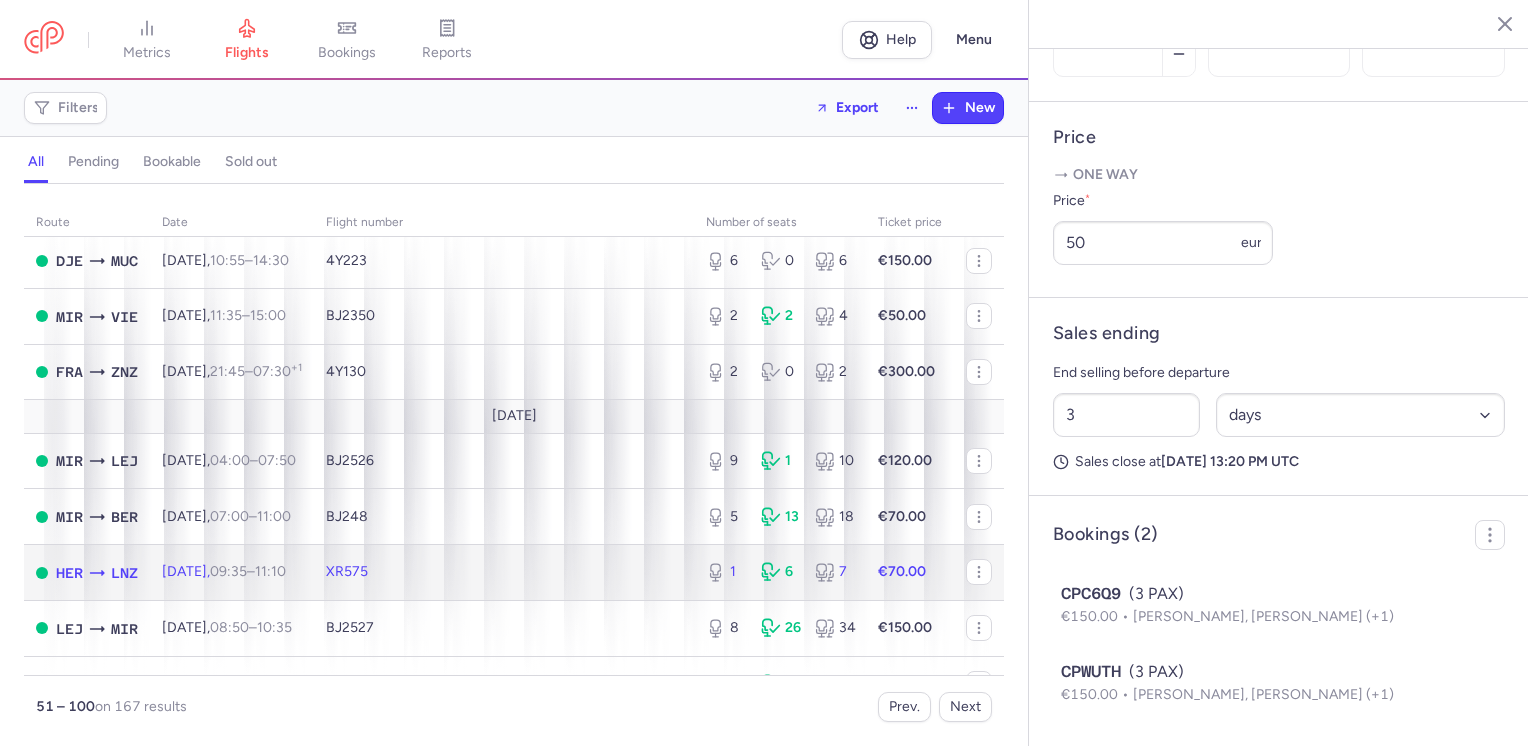 click on "XR575" 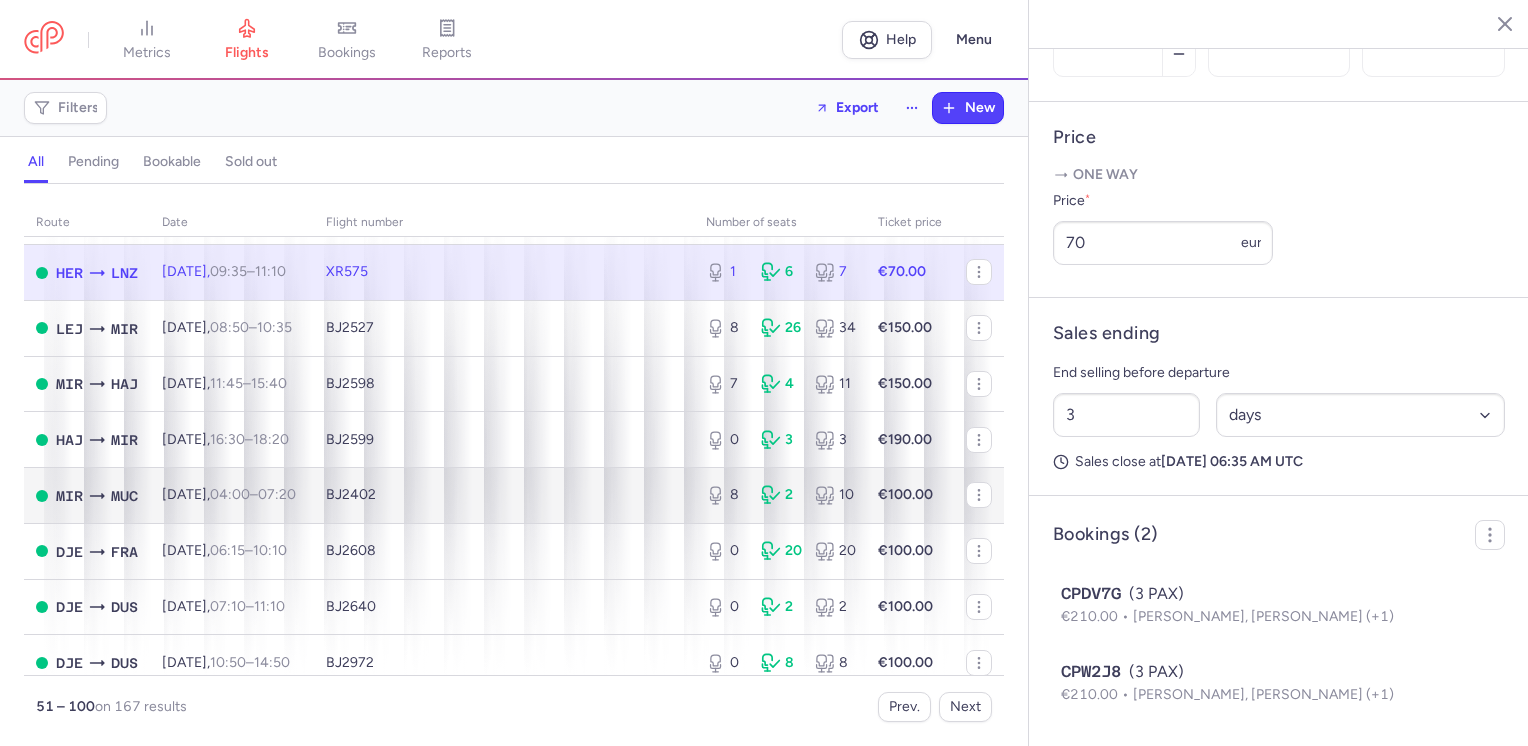 scroll, scrollTop: 2478, scrollLeft: 0, axis: vertical 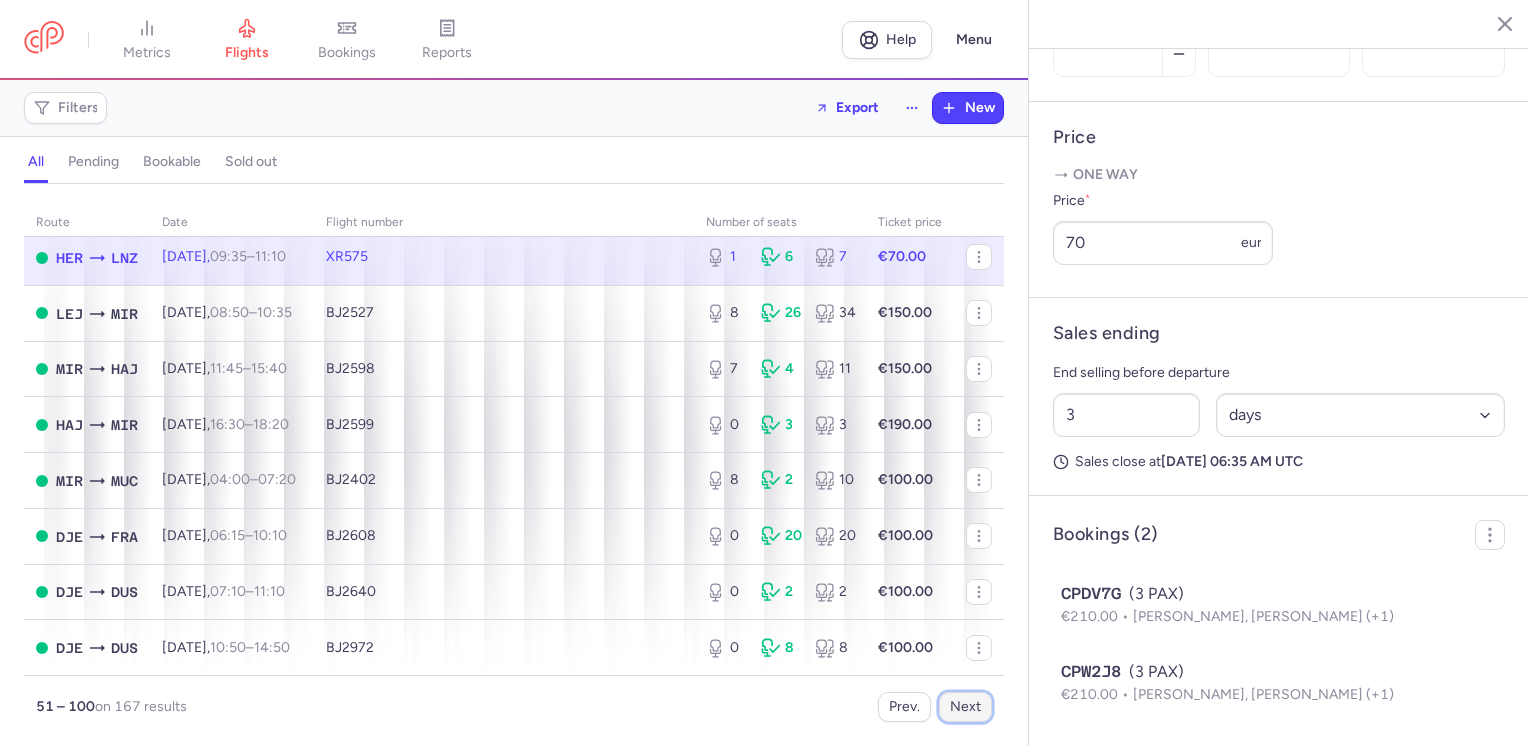 click on "Next" at bounding box center [965, 707] 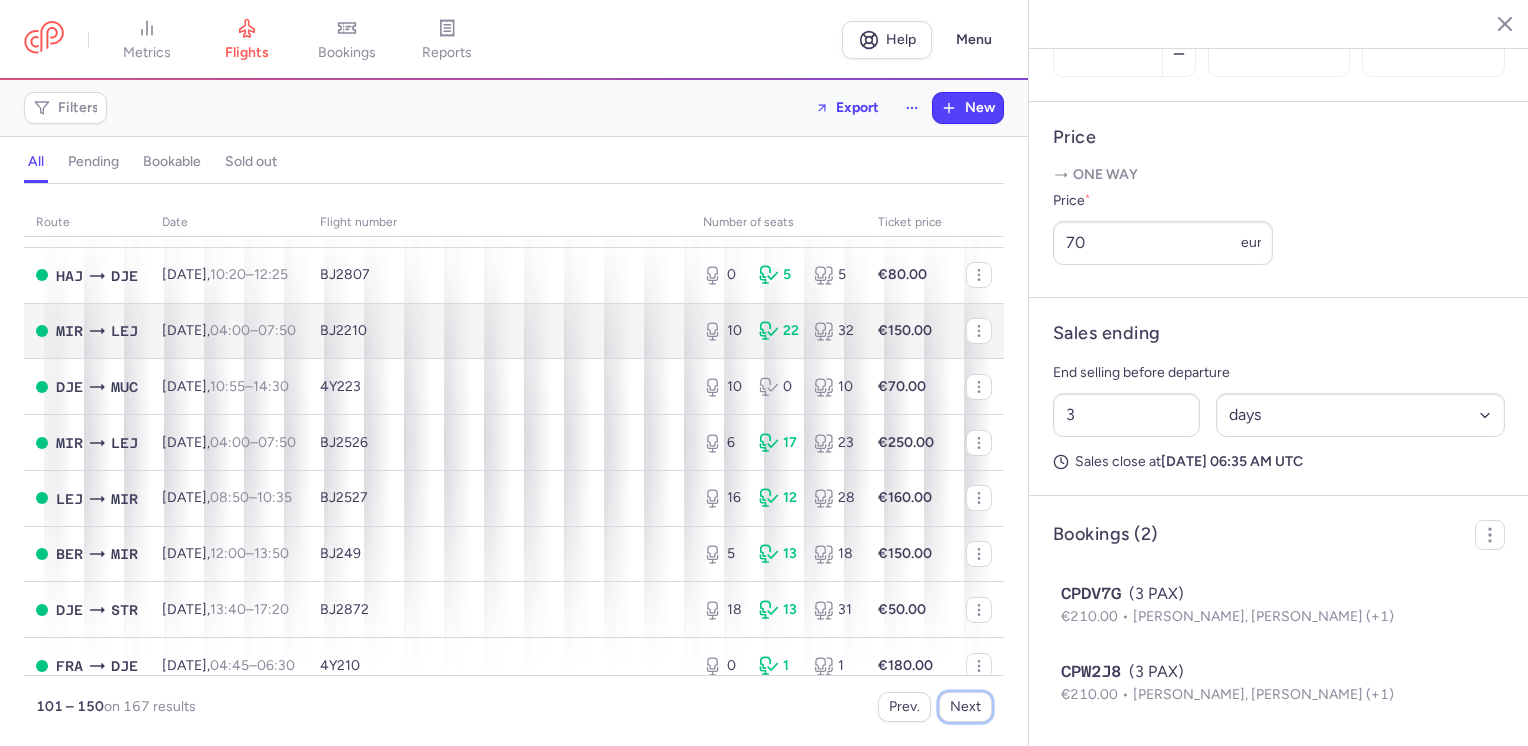 scroll, scrollTop: 0, scrollLeft: 0, axis: both 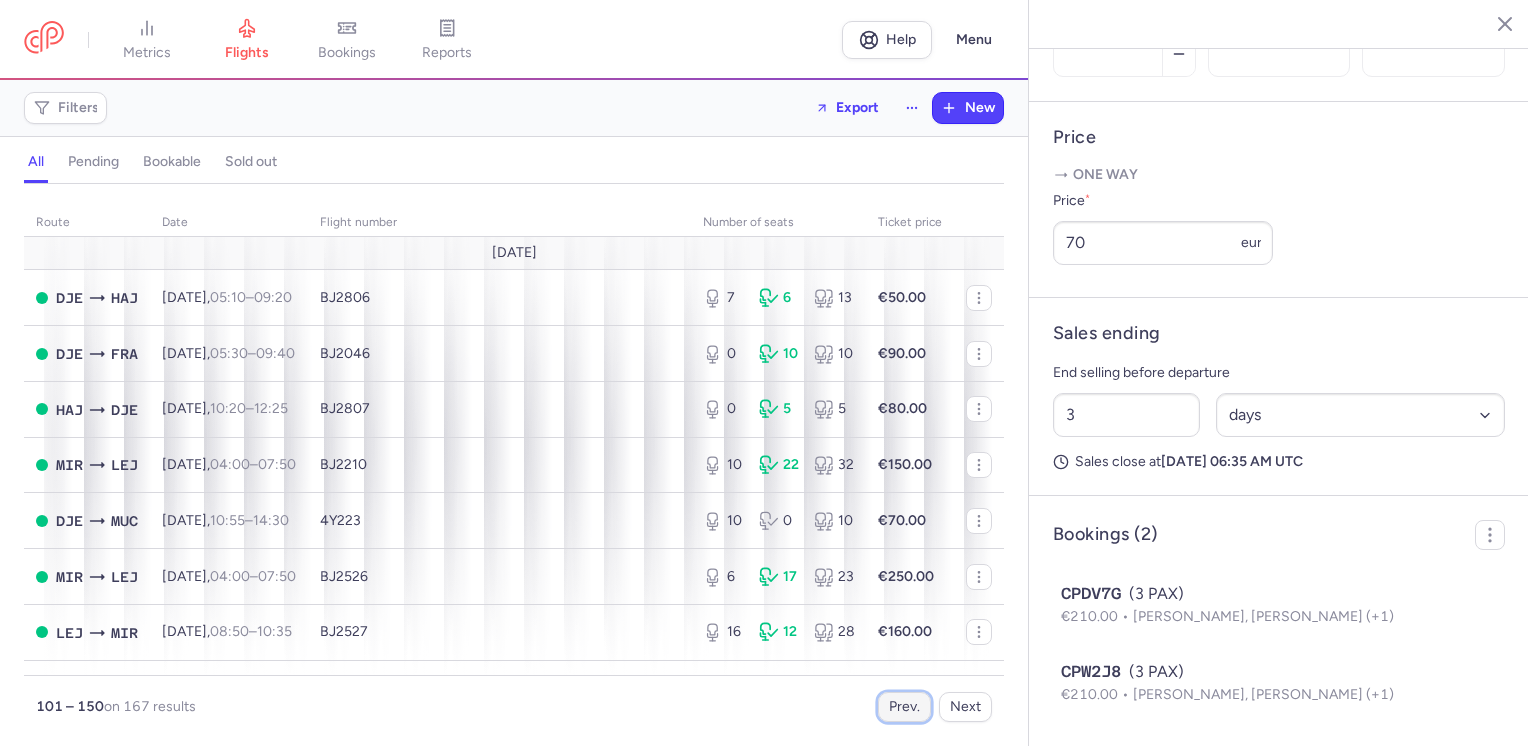 click on "Prev." at bounding box center (904, 707) 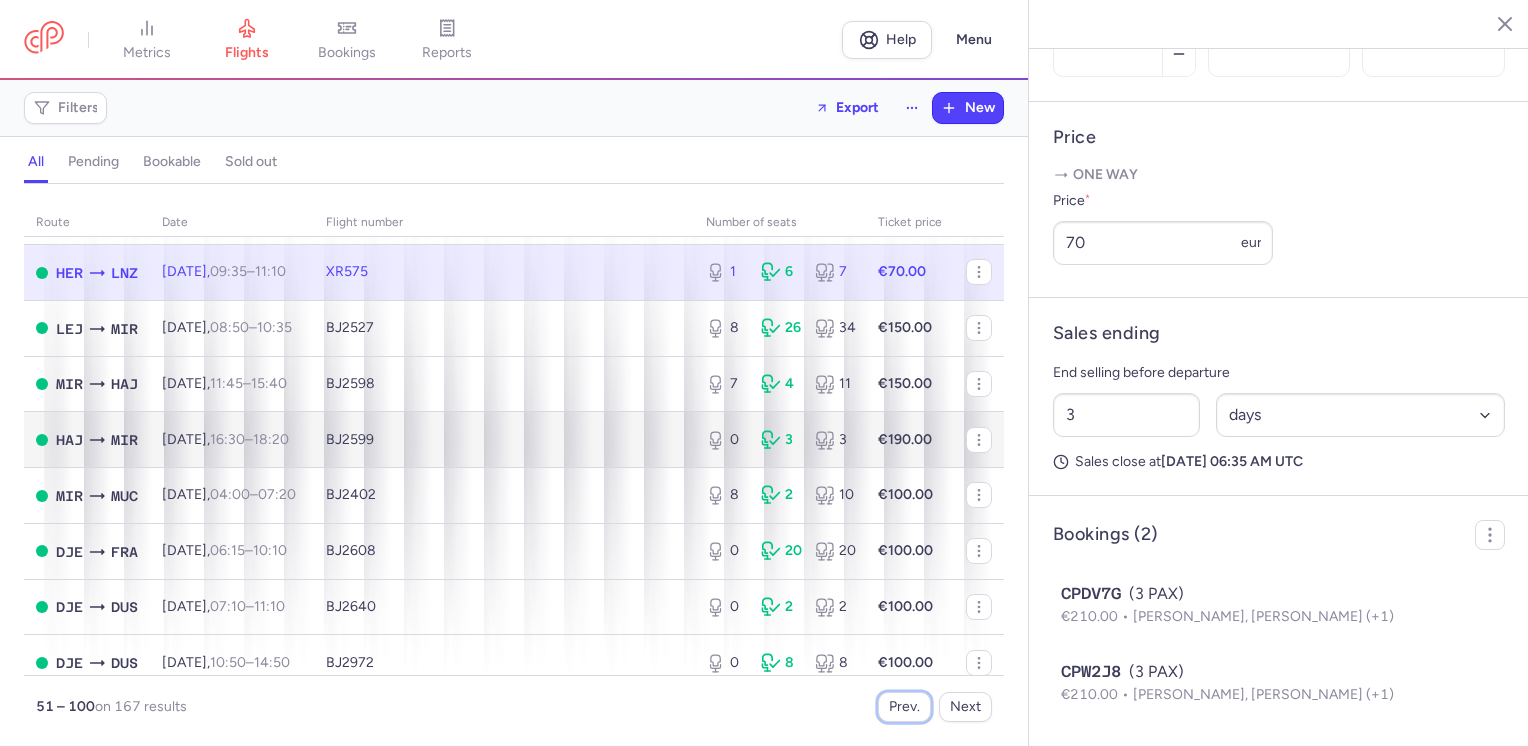 scroll, scrollTop: 2478, scrollLeft: 0, axis: vertical 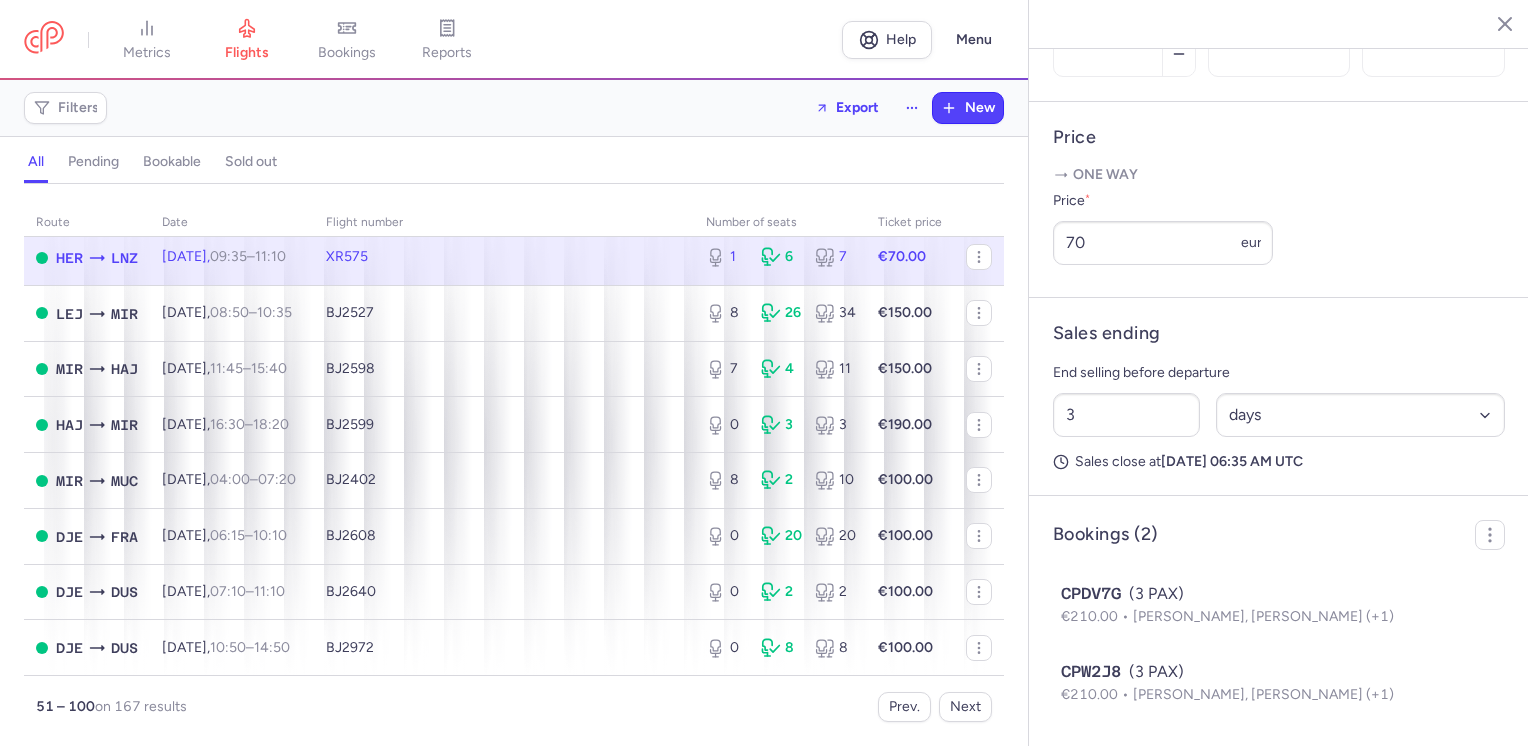 click 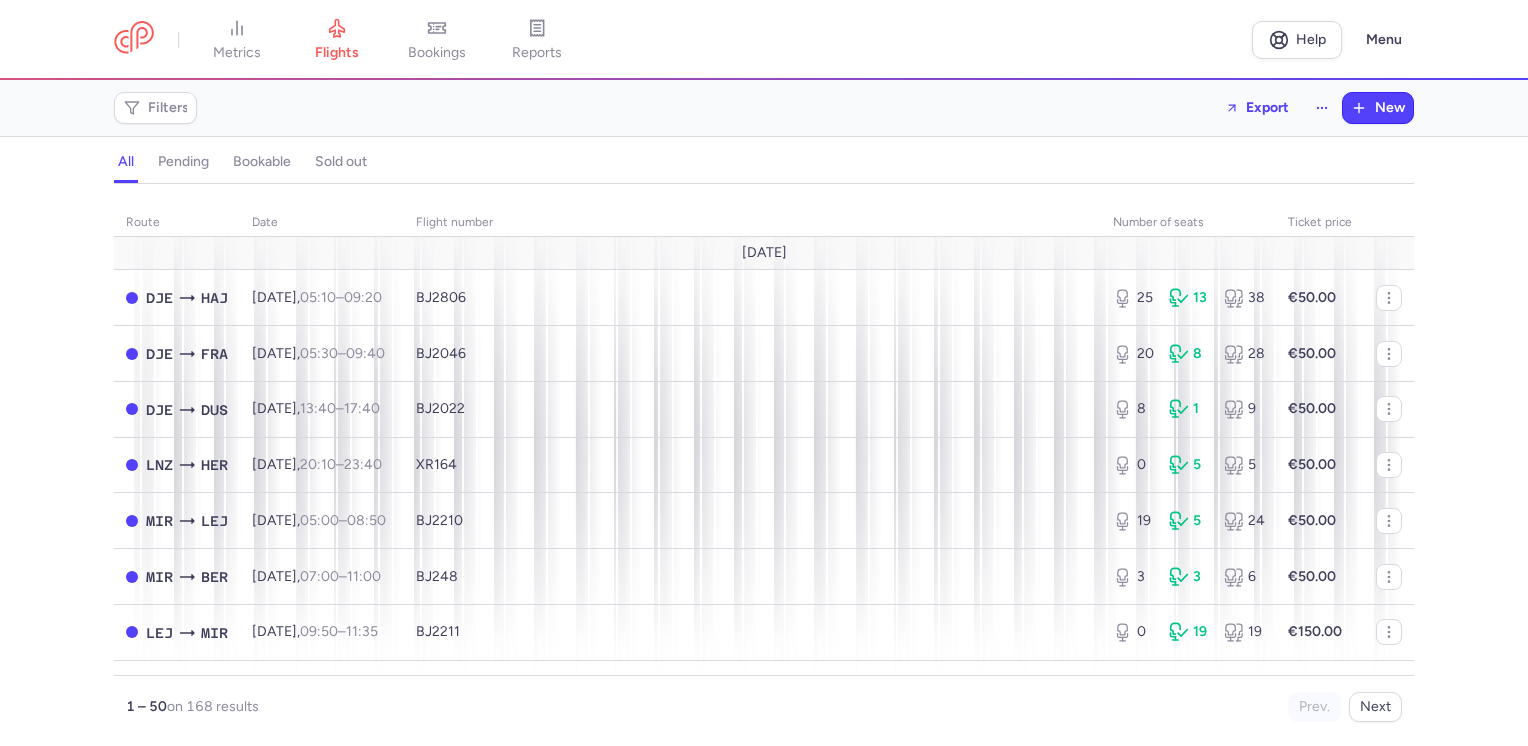 scroll, scrollTop: 0, scrollLeft: 0, axis: both 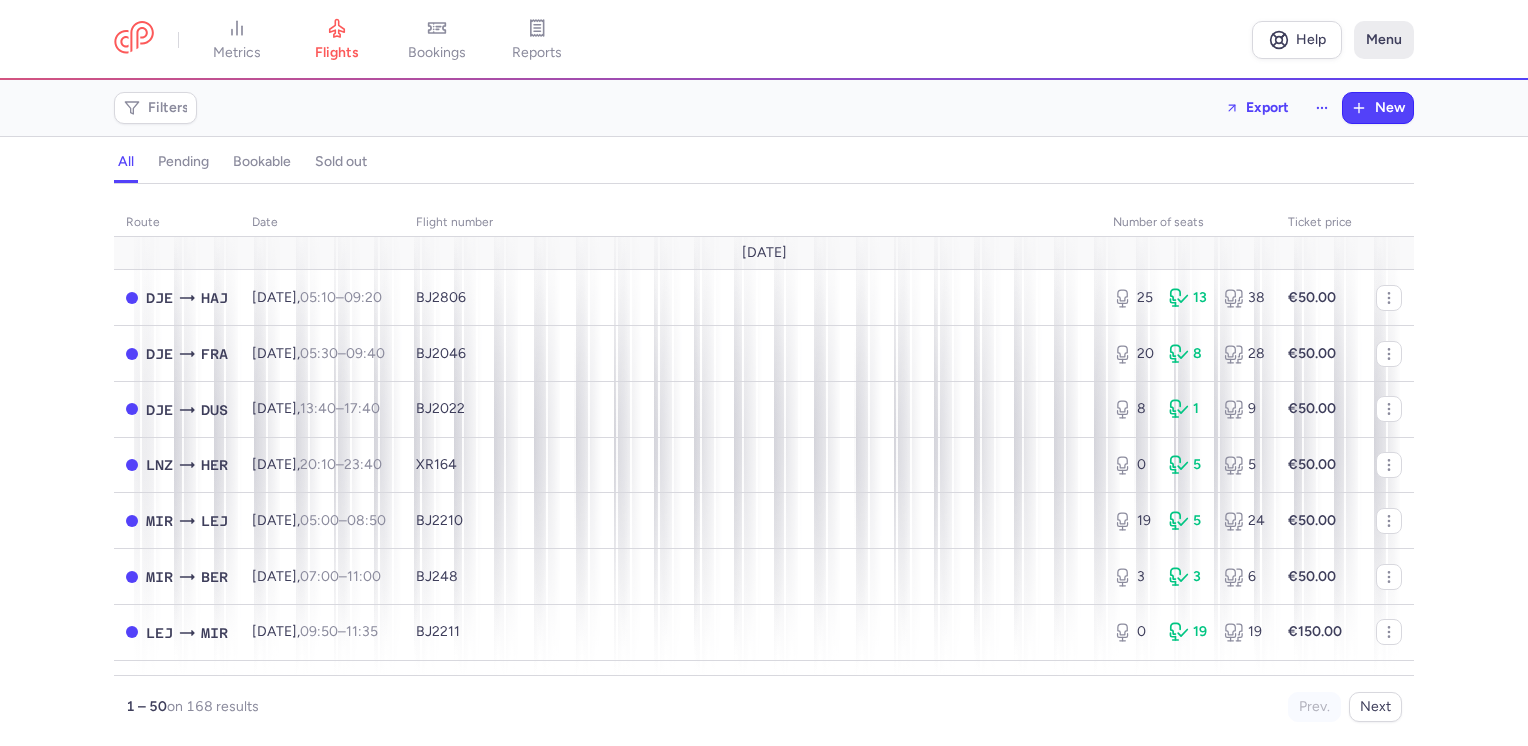 click on "Menu" at bounding box center (1384, 40) 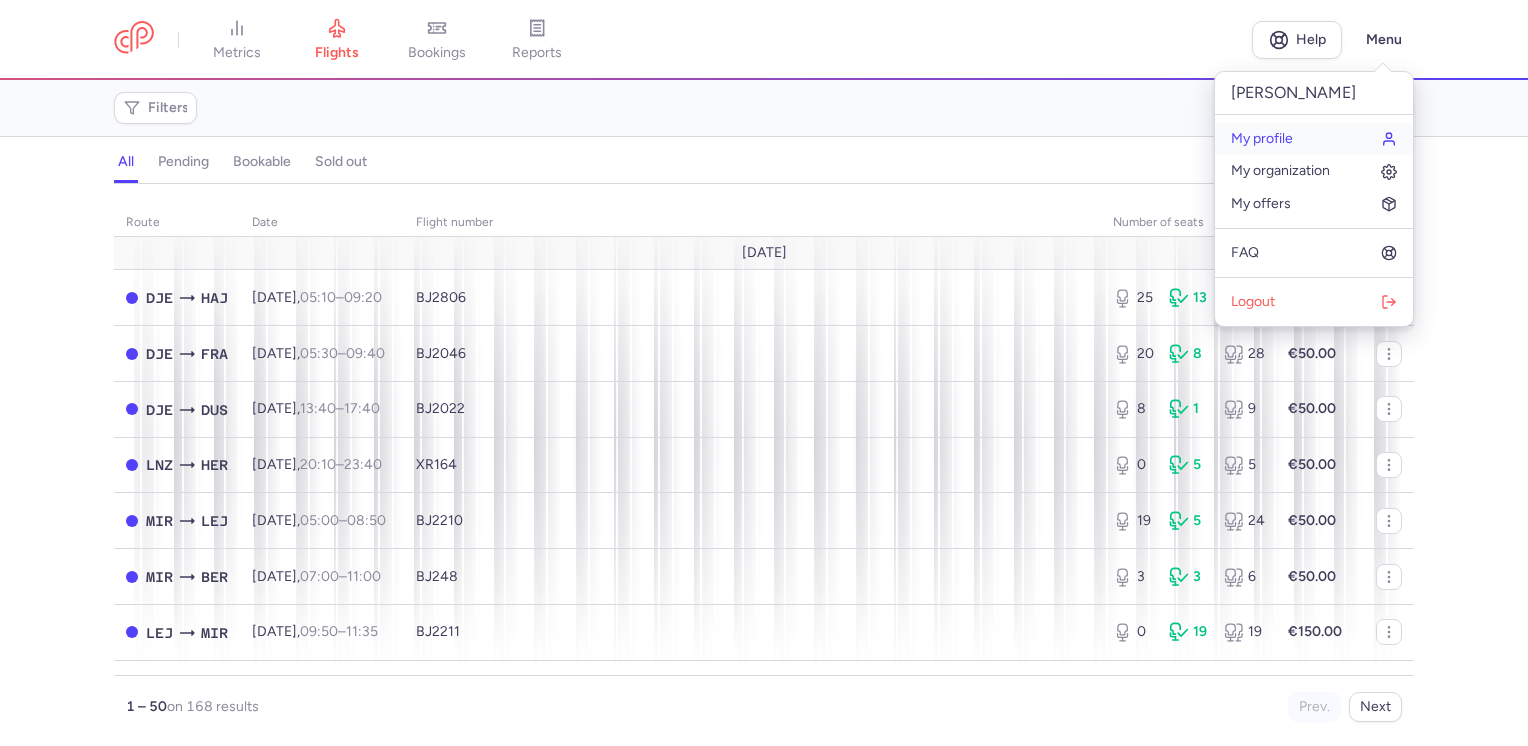 click on "My profile" at bounding box center (1262, 139) 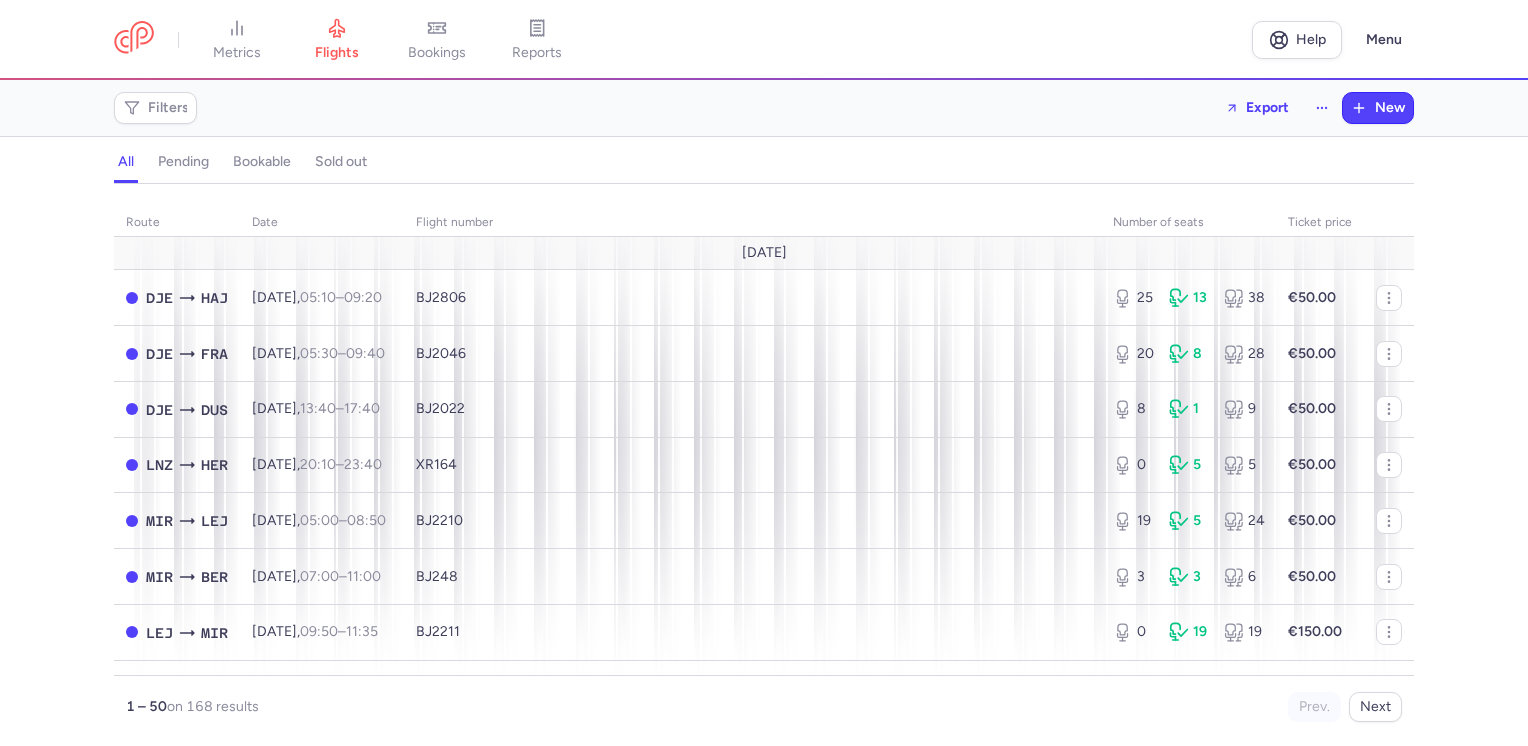 click on "metrics flights bookings reports  Help  Menu" at bounding box center (764, 40) 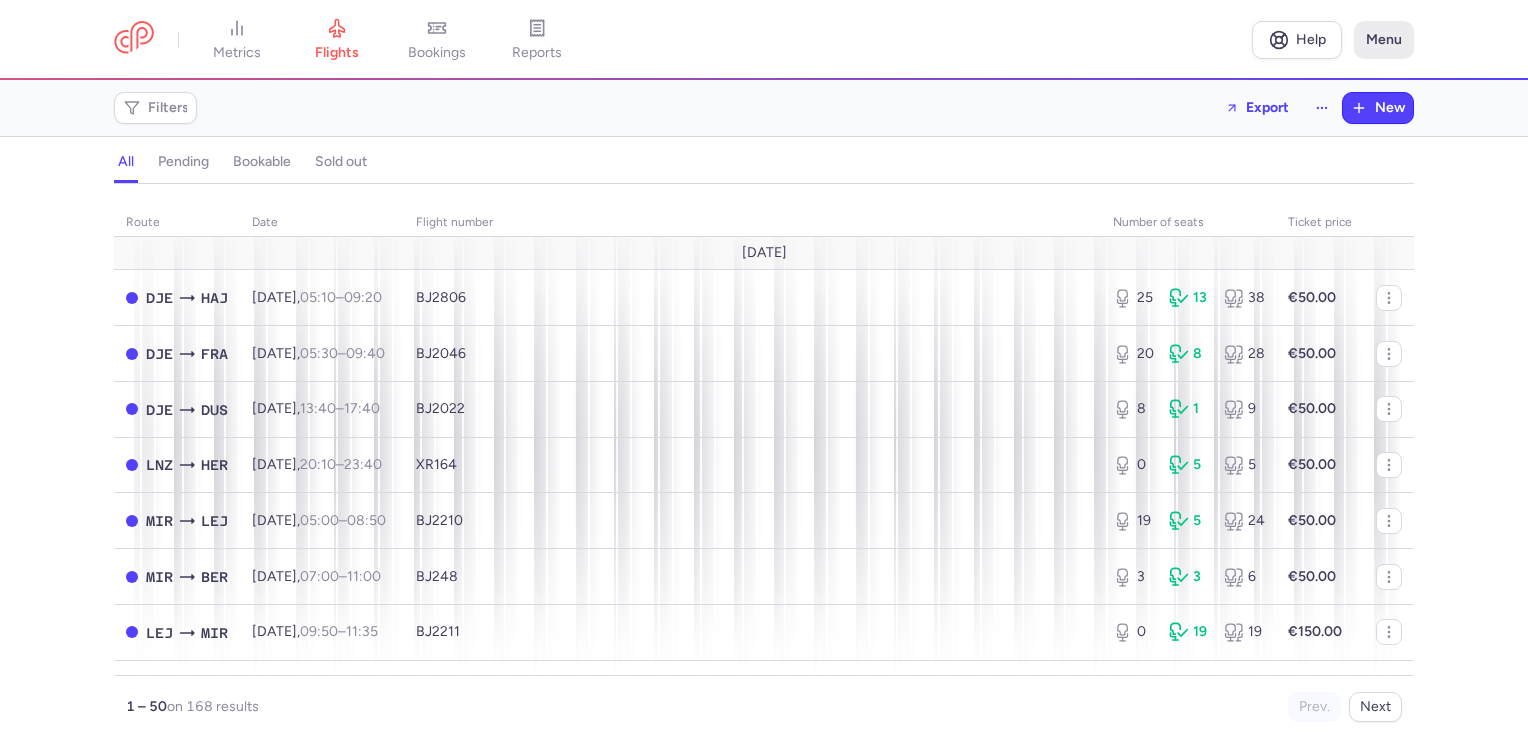 click on "Menu" at bounding box center (1384, 40) 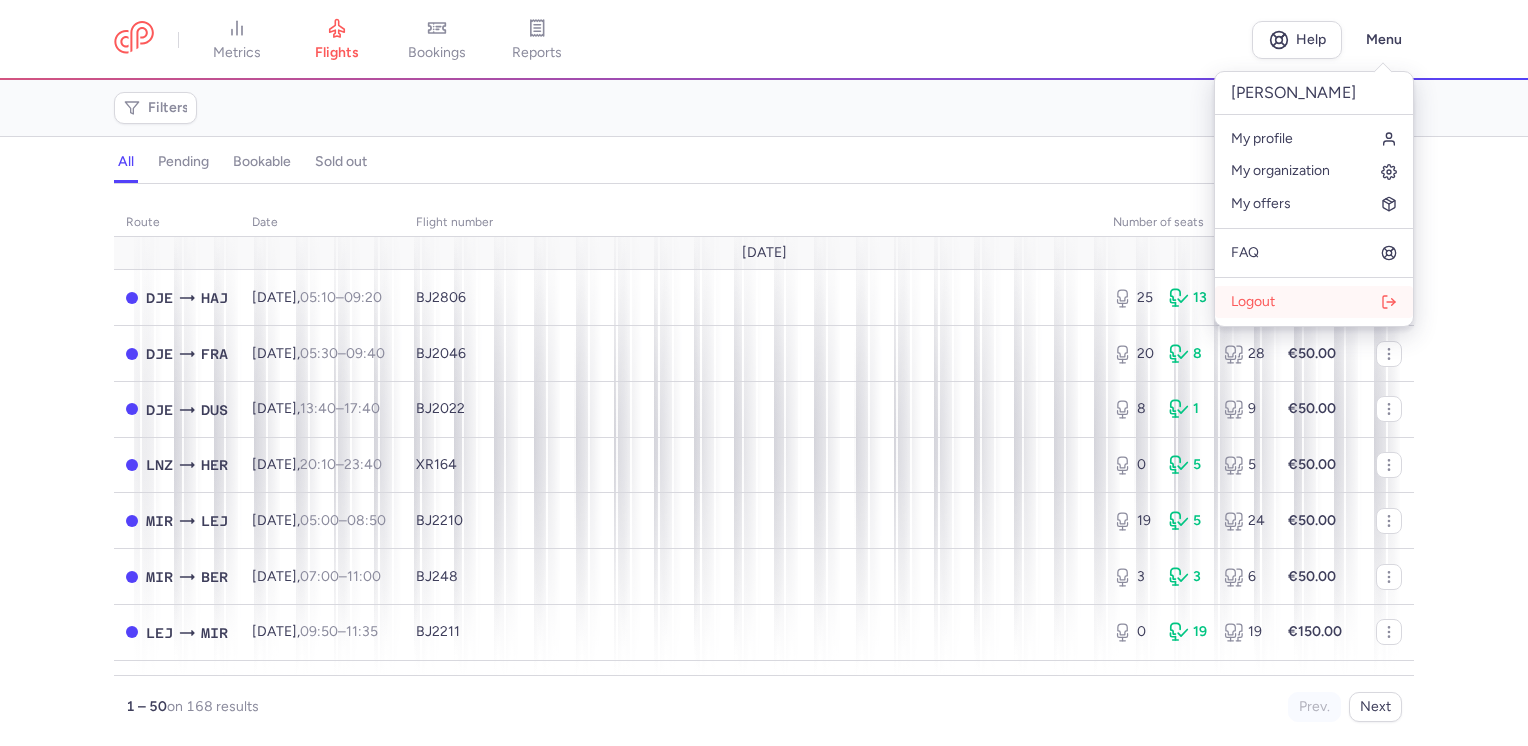 click on "Logout" at bounding box center [1314, 302] 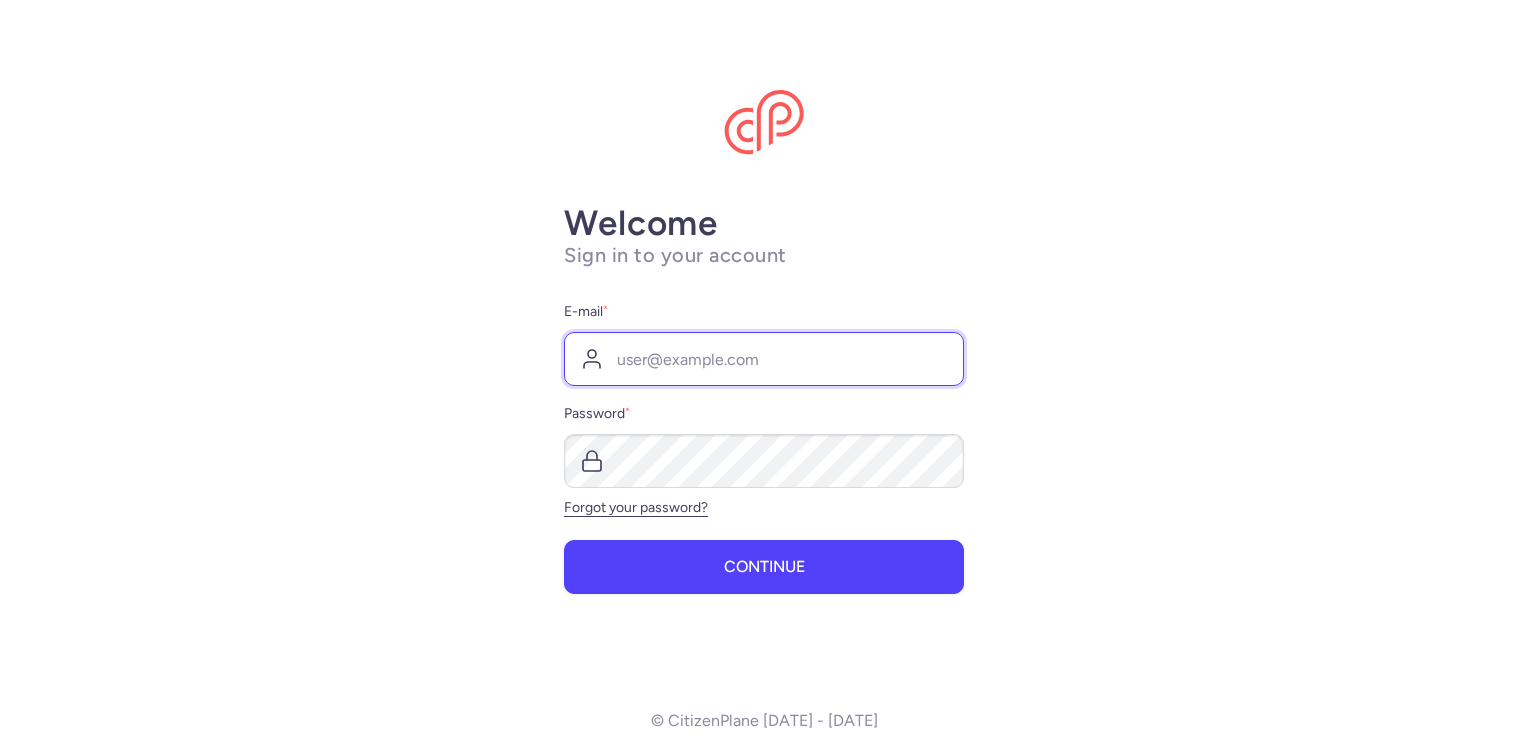 type on "[PERSON_NAME][EMAIL_ADDRESS][PERSON_NAME][DOMAIN_NAME]" 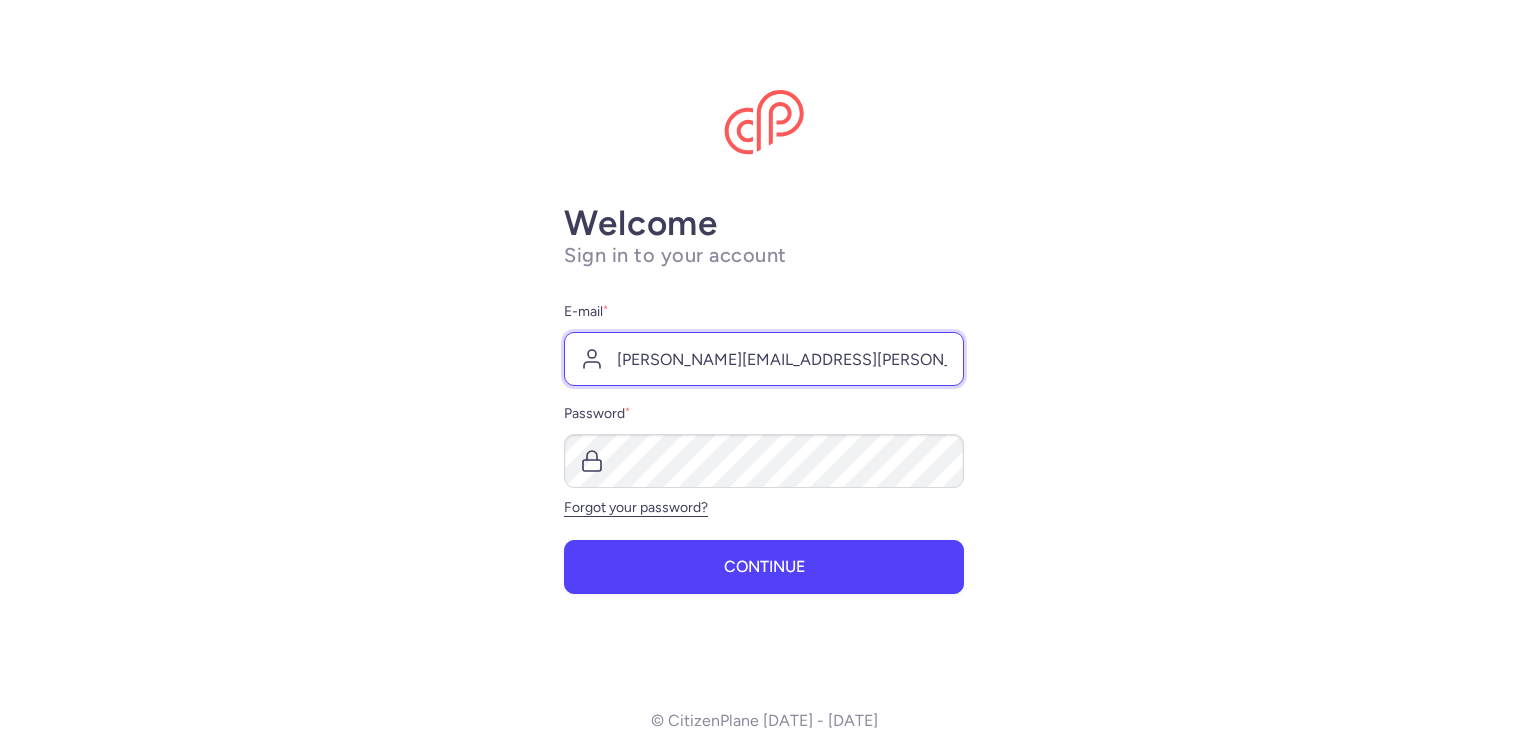 click on "[PERSON_NAME][EMAIL_ADDRESS][PERSON_NAME][DOMAIN_NAME]" at bounding box center (764, 359) 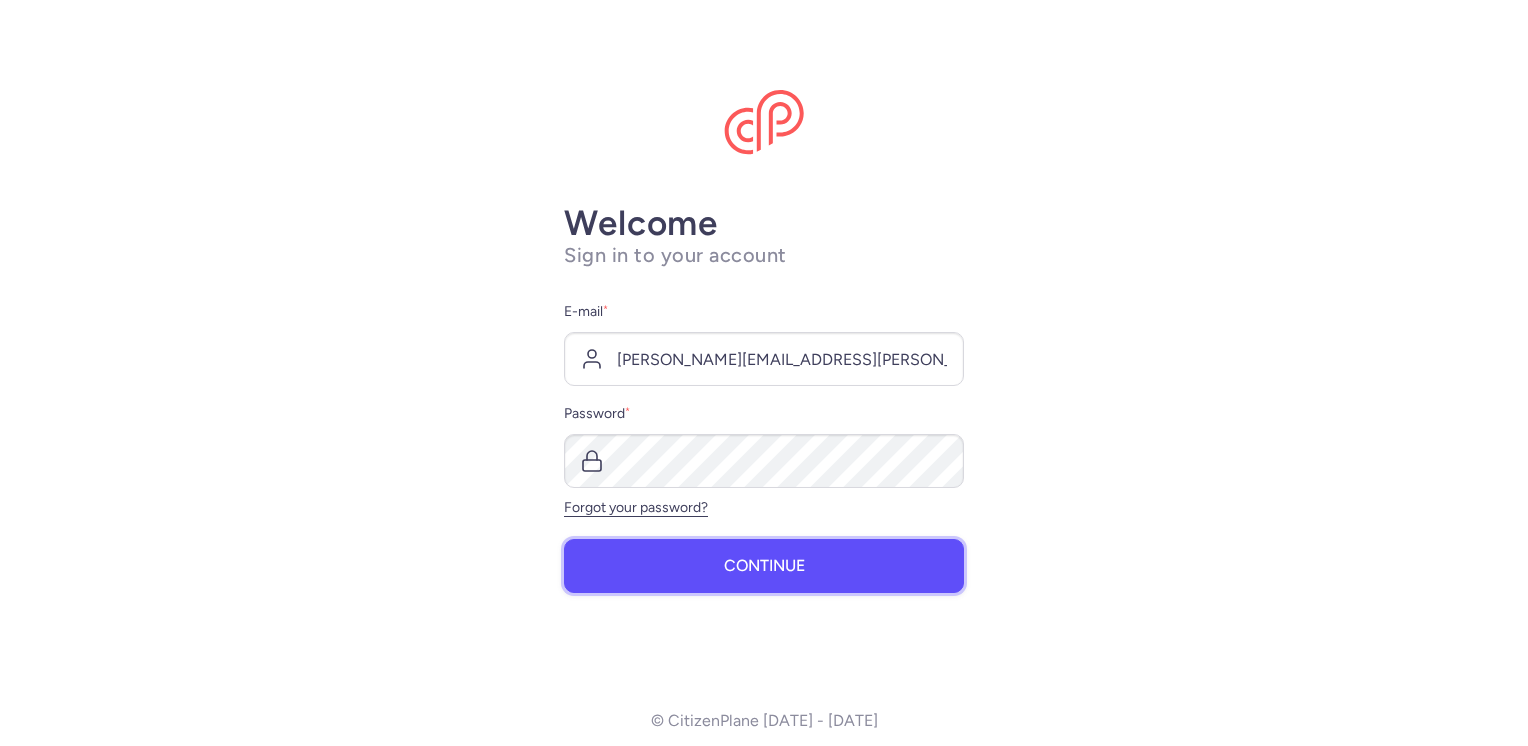 click on "Continue" at bounding box center (764, 566) 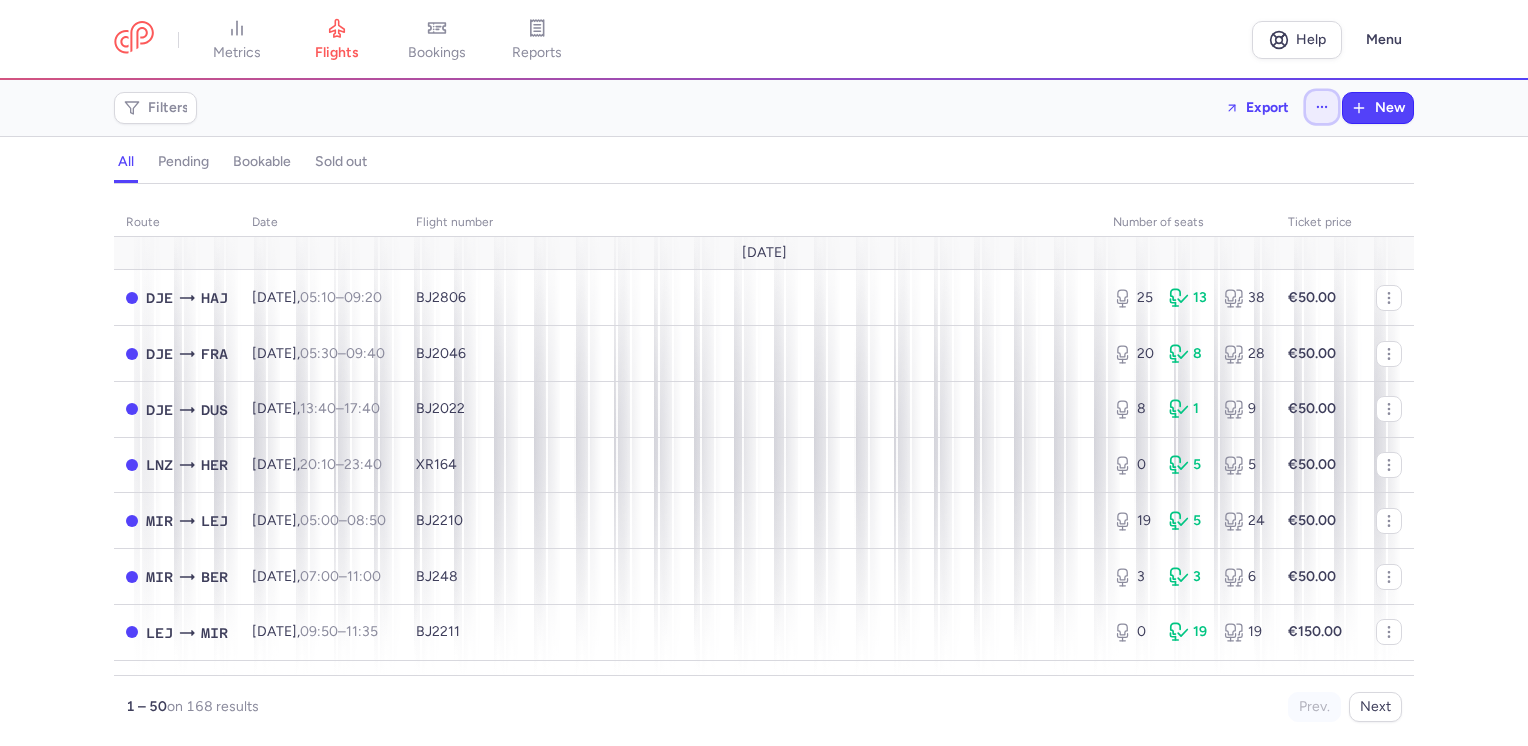 click 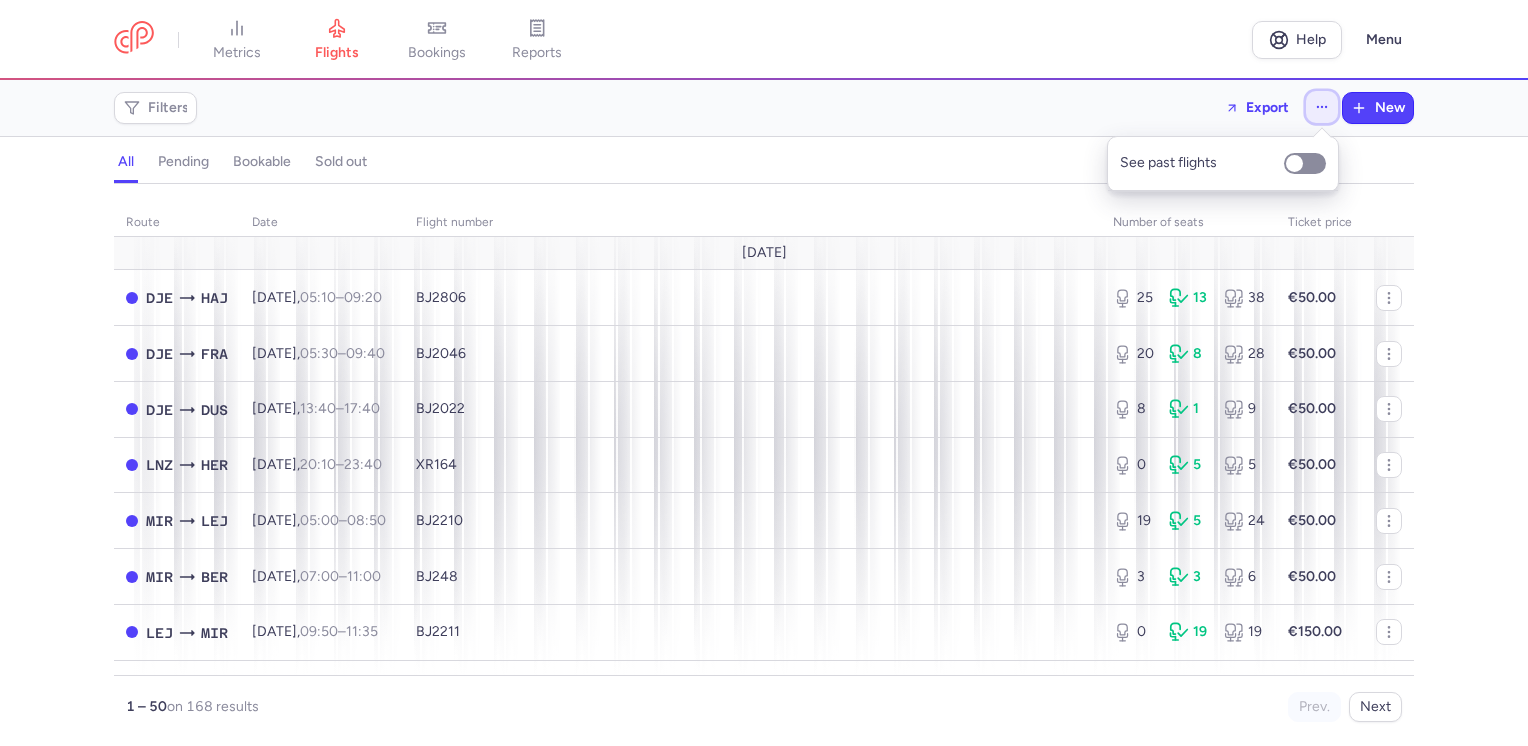click 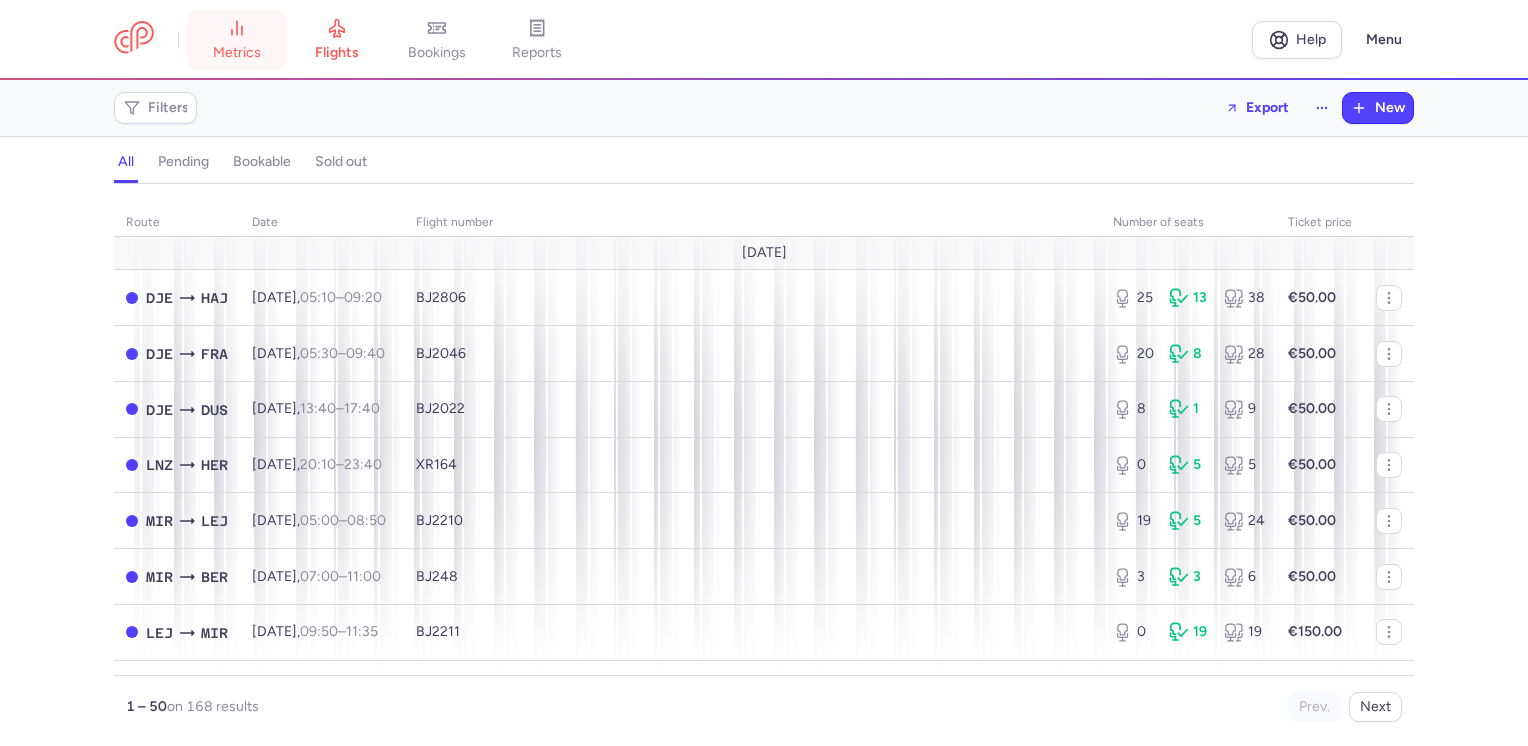 click on "metrics" at bounding box center (237, 40) 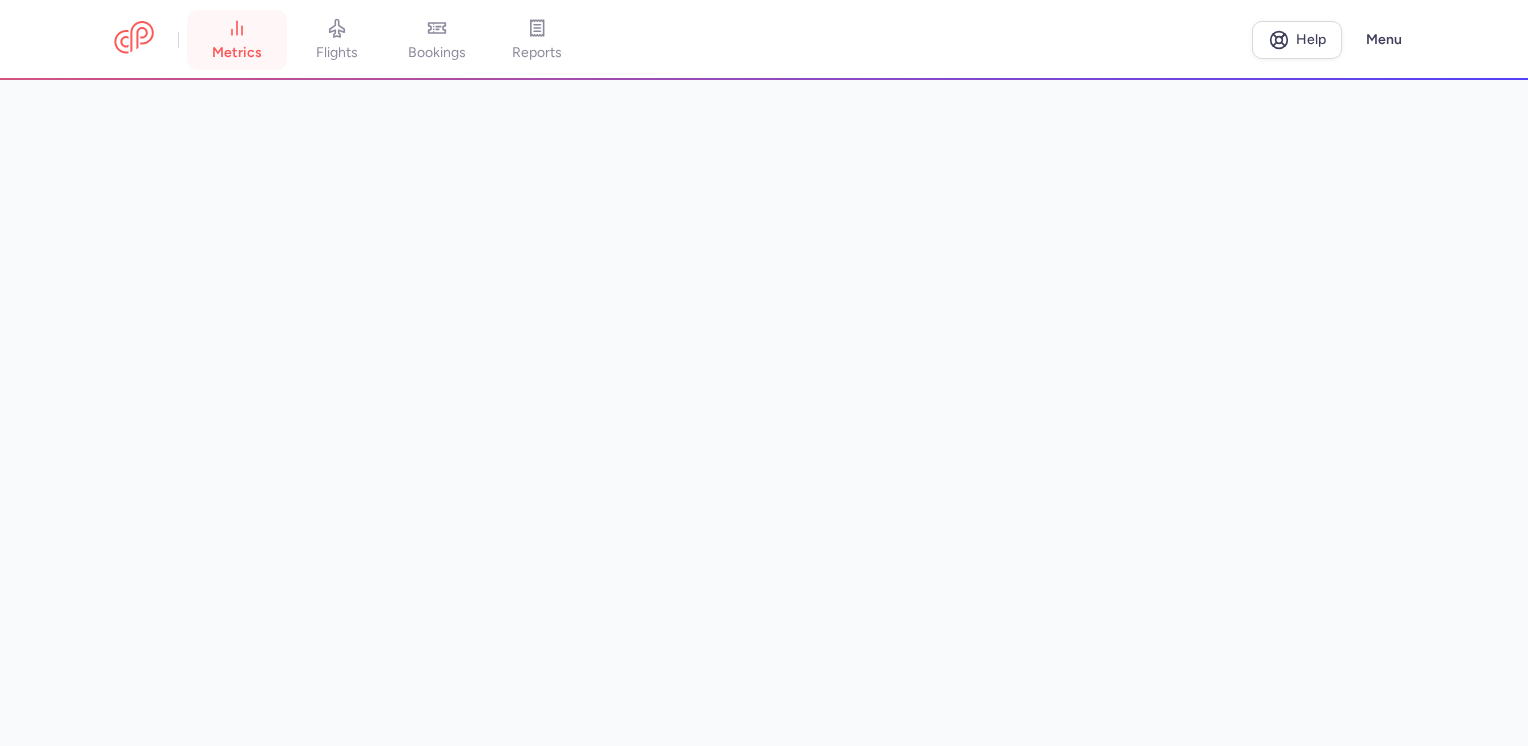 click 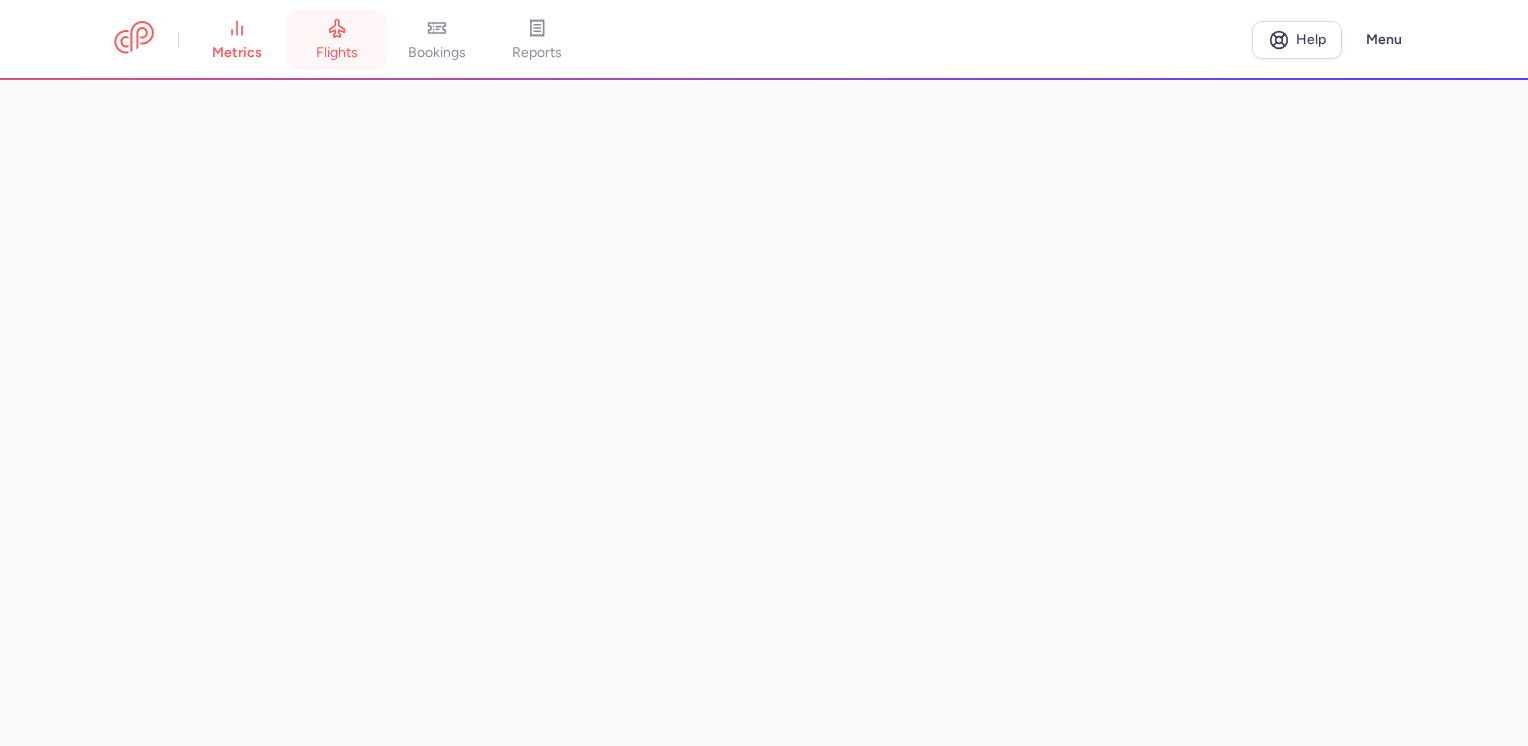 click on "flights" at bounding box center (337, 53) 